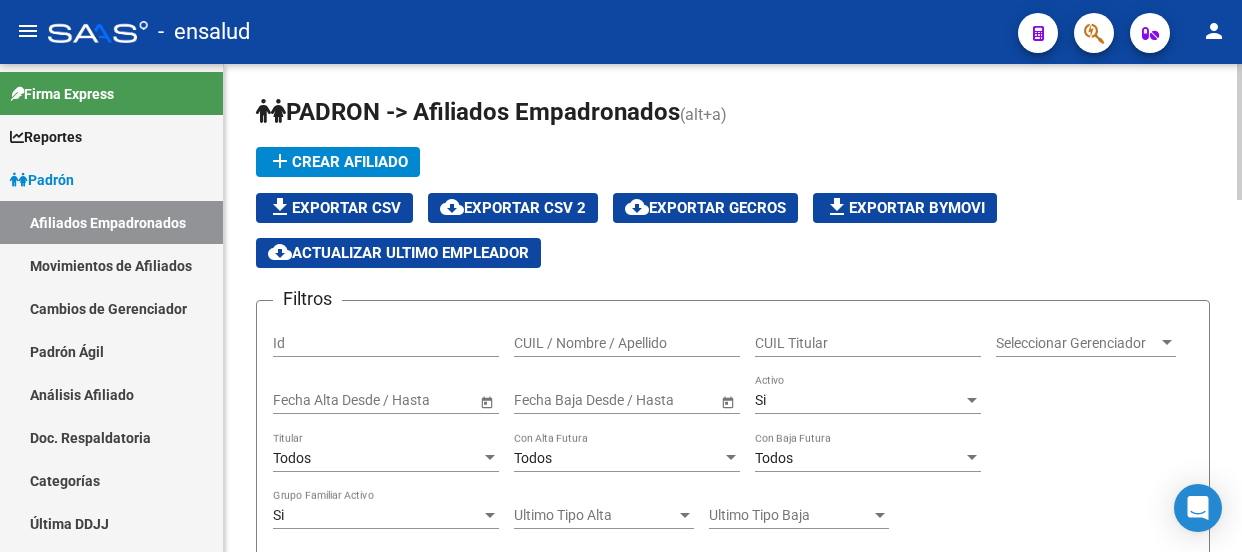 click on "CUIL Titular" at bounding box center [868, 343] 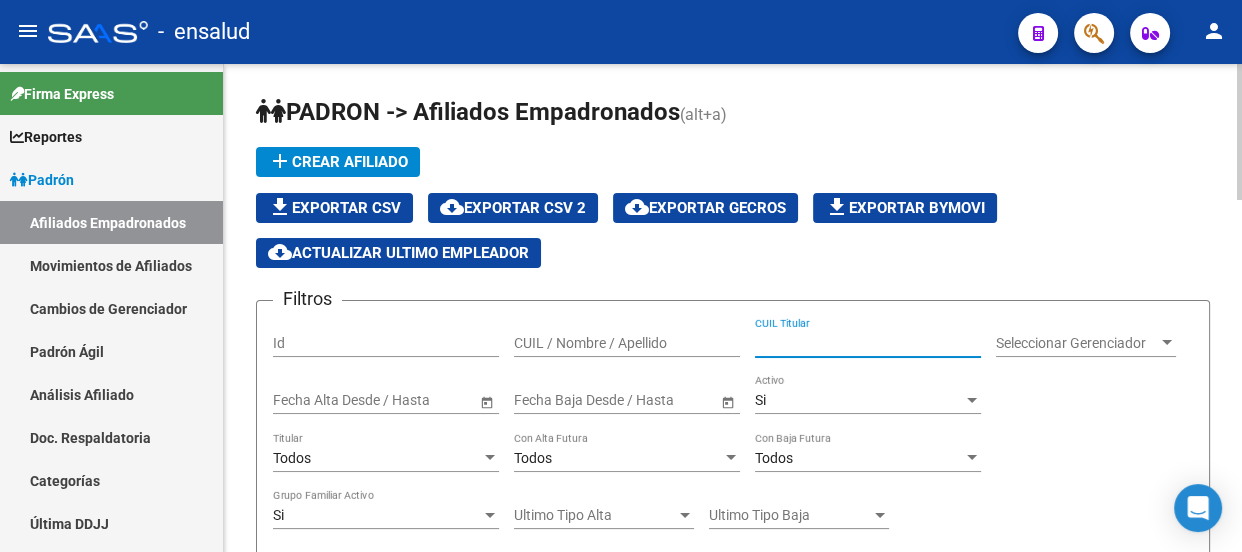 scroll, scrollTop: 90, scrollLeft: 0, axis: vertical 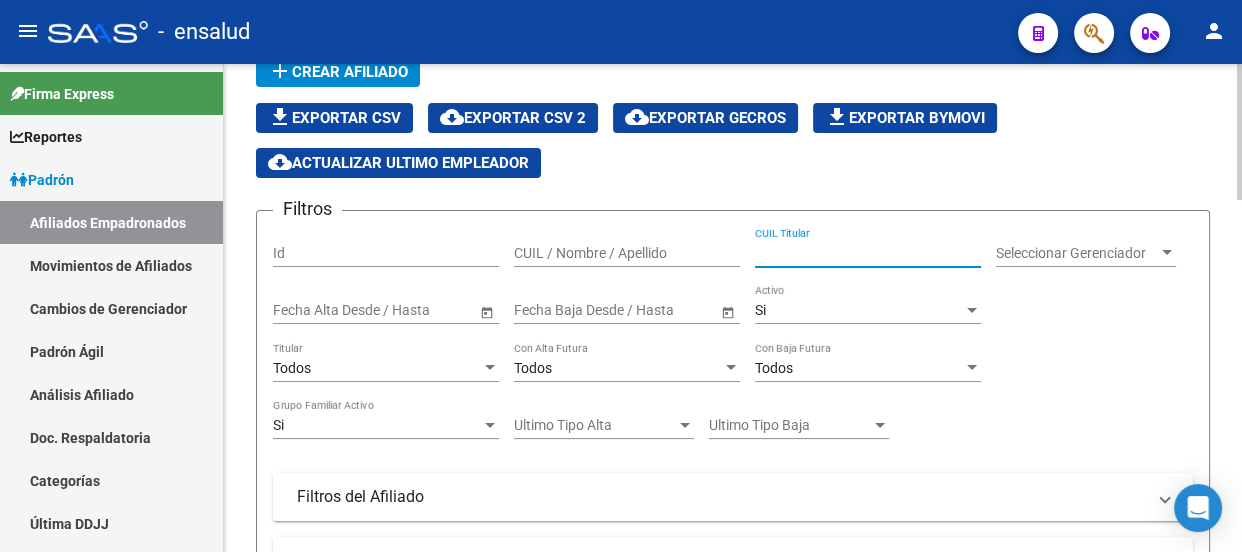 paste on "23420237189" 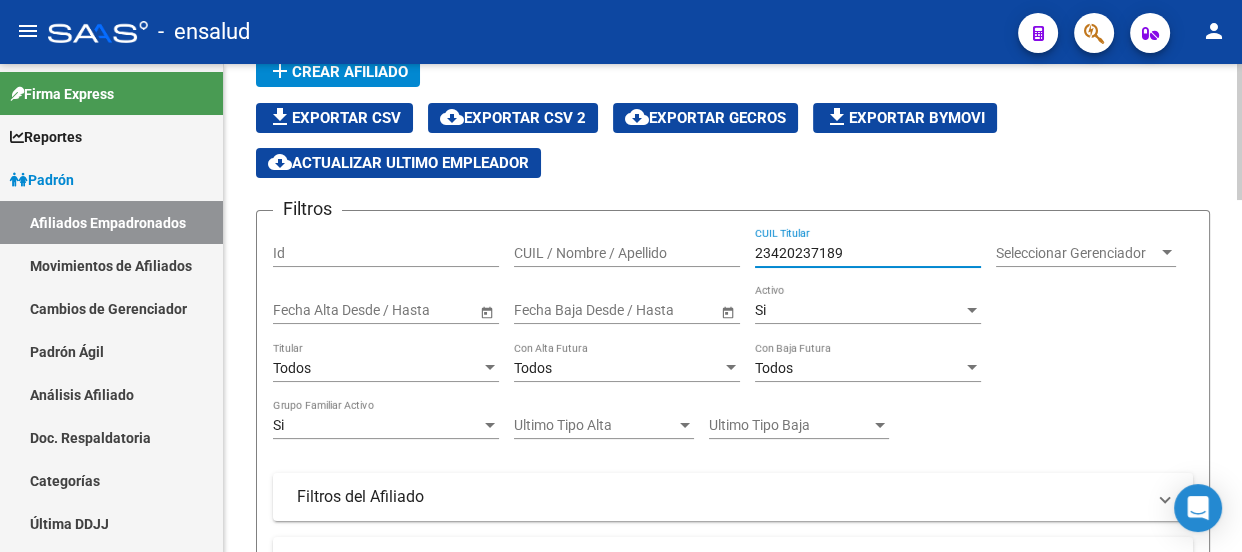 scroll, scrollTop: 545, scrollLeft: 0, axis: vertical 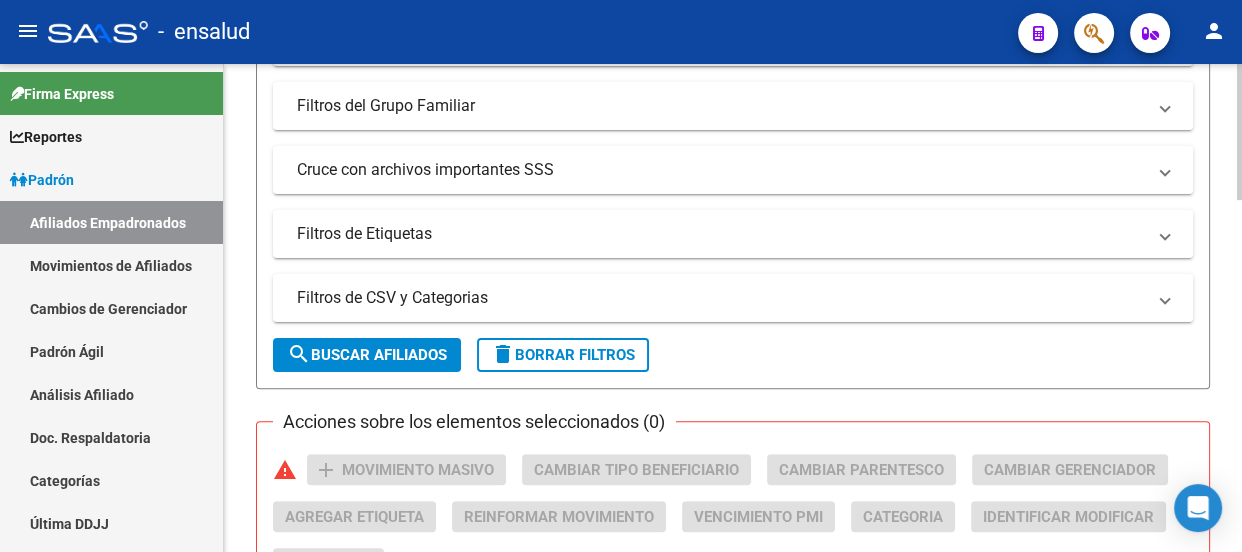 type on "23420237189" 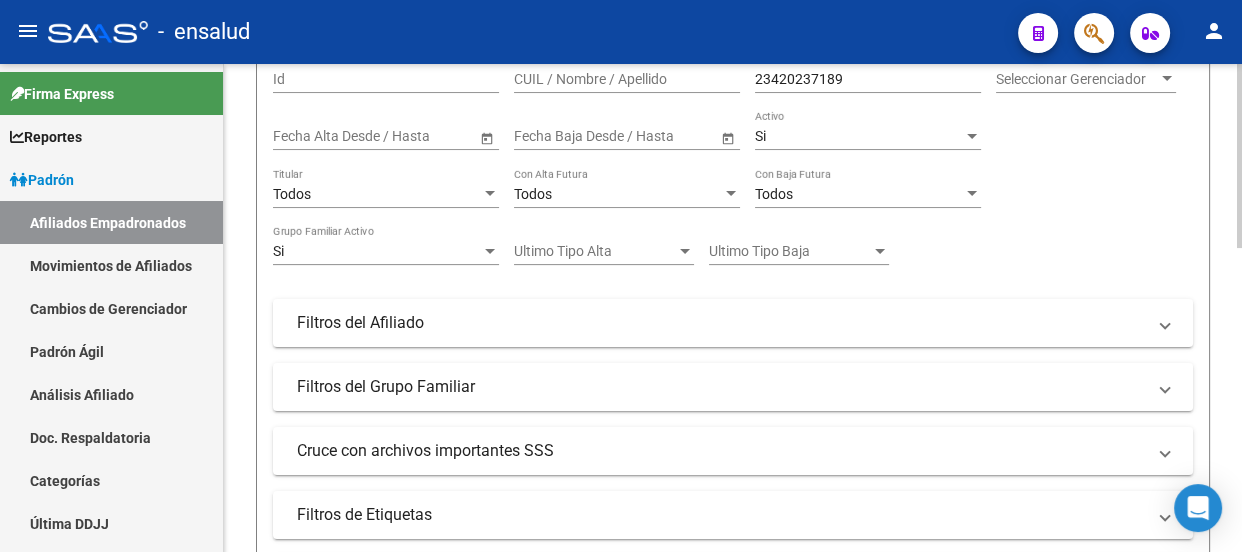 scroll, scrollTop: 260, scrollLeft: 0, axis: vertical 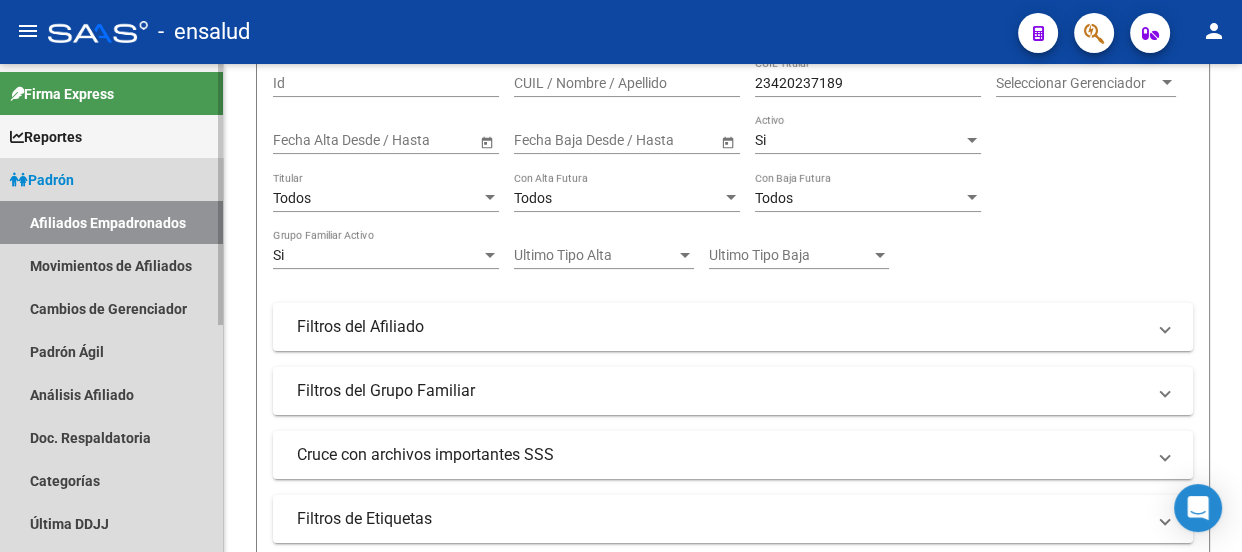 click on "Padrón" at bounding box center (42, 180) 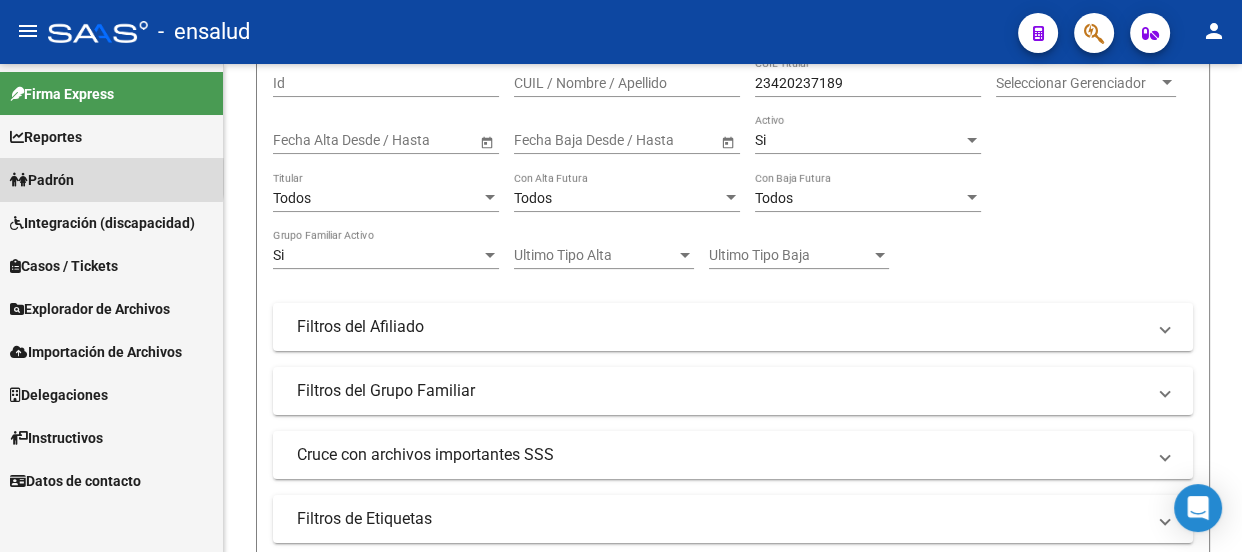 click on "Padrón" at bounding box center (42, 180) 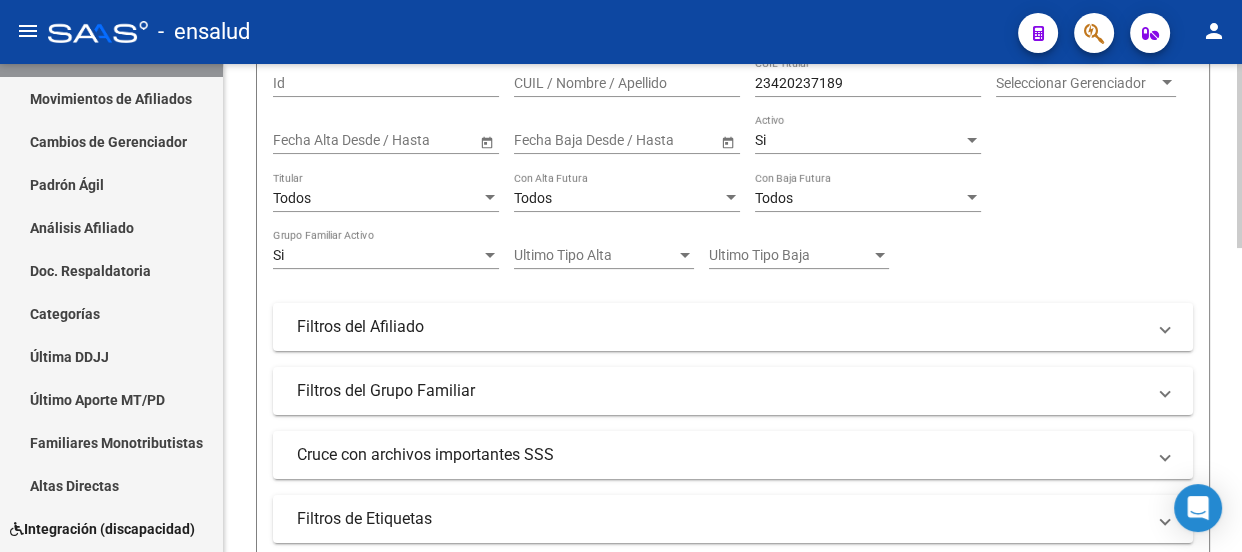 scroll, scrollTop: 181, scrollLeft: 0, axis: vertical 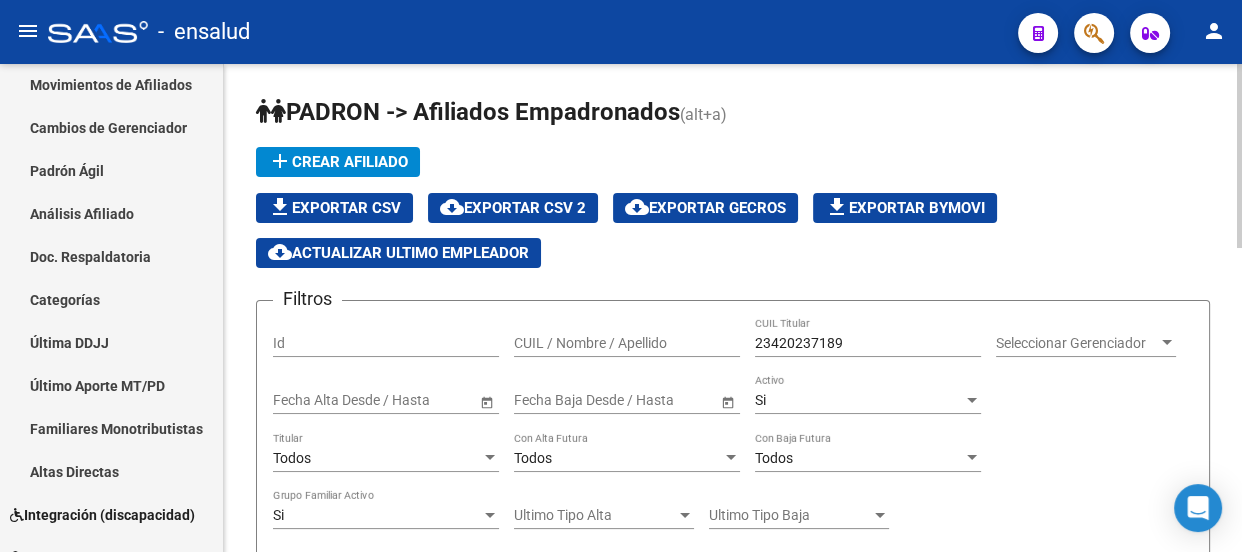 click on "add  Crear Afiliado" 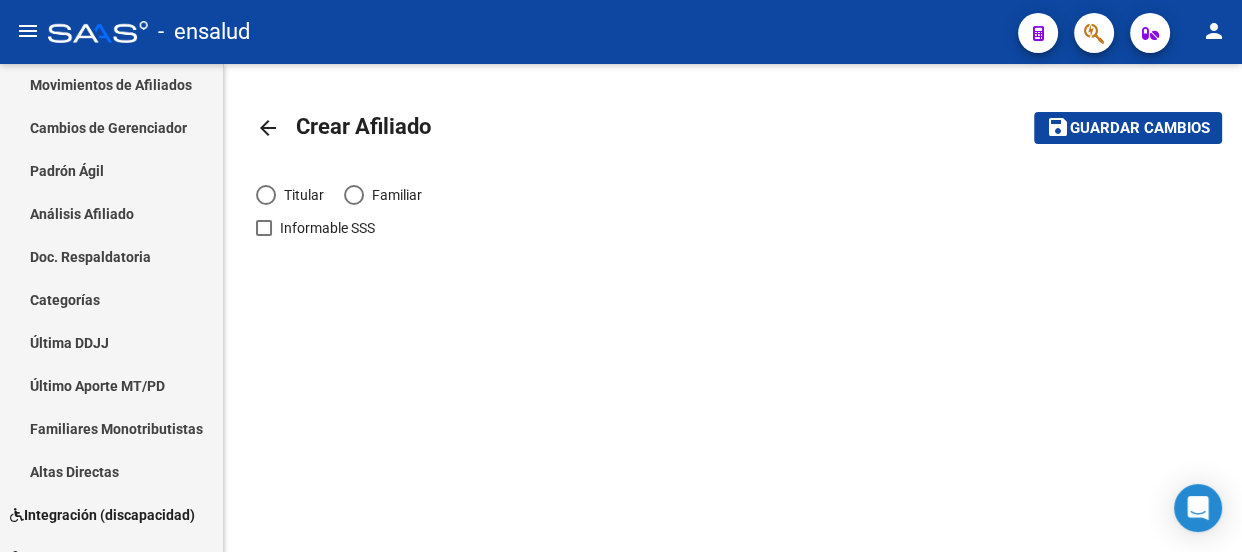 click at bounding box center [266, 195] 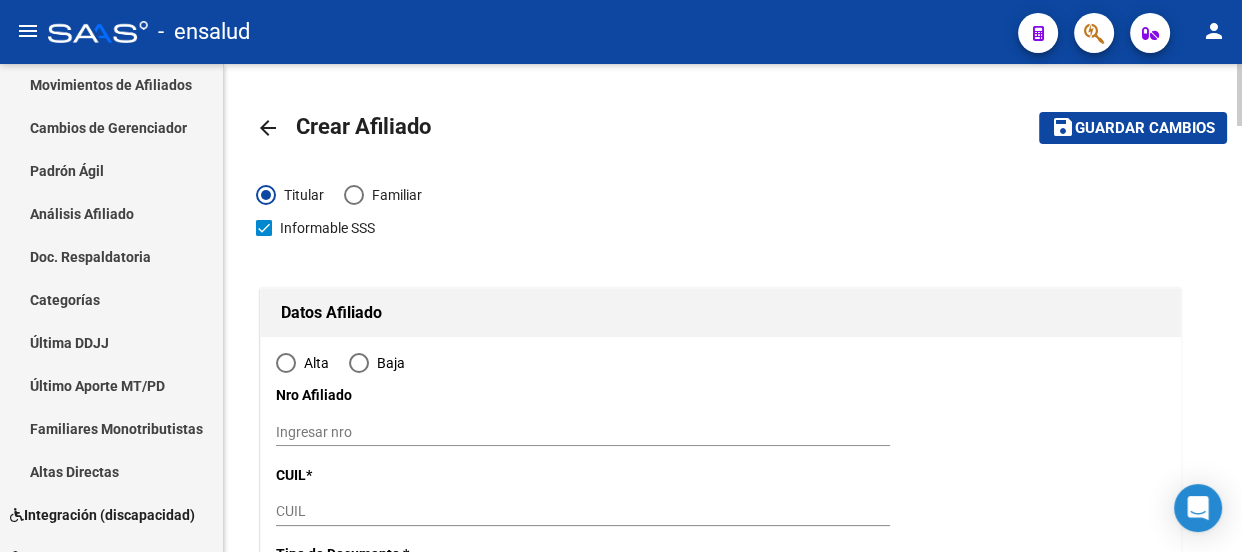 radio on "true" 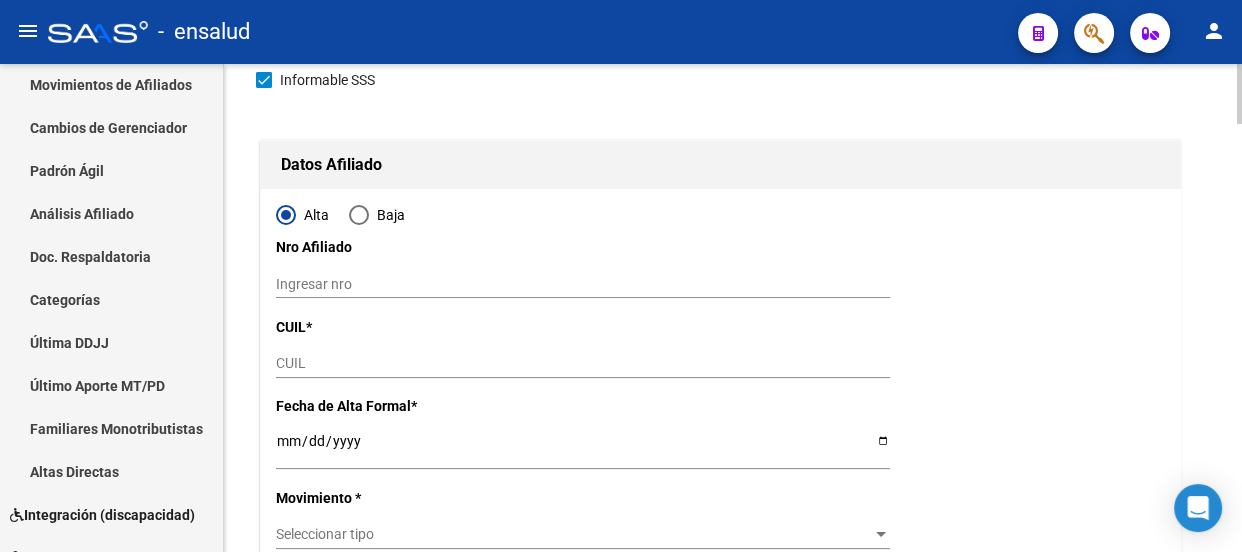 scroll, scrollTop: 181, scrollLeft: 0, axis: vertical 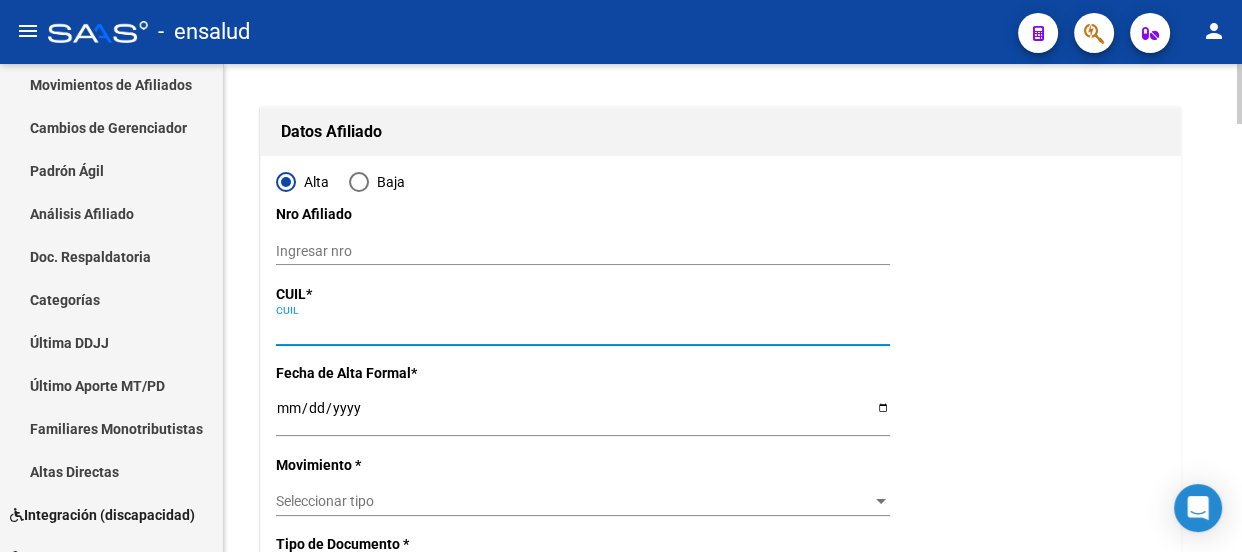 click on "CUIL" at bounding box center [583, 330] 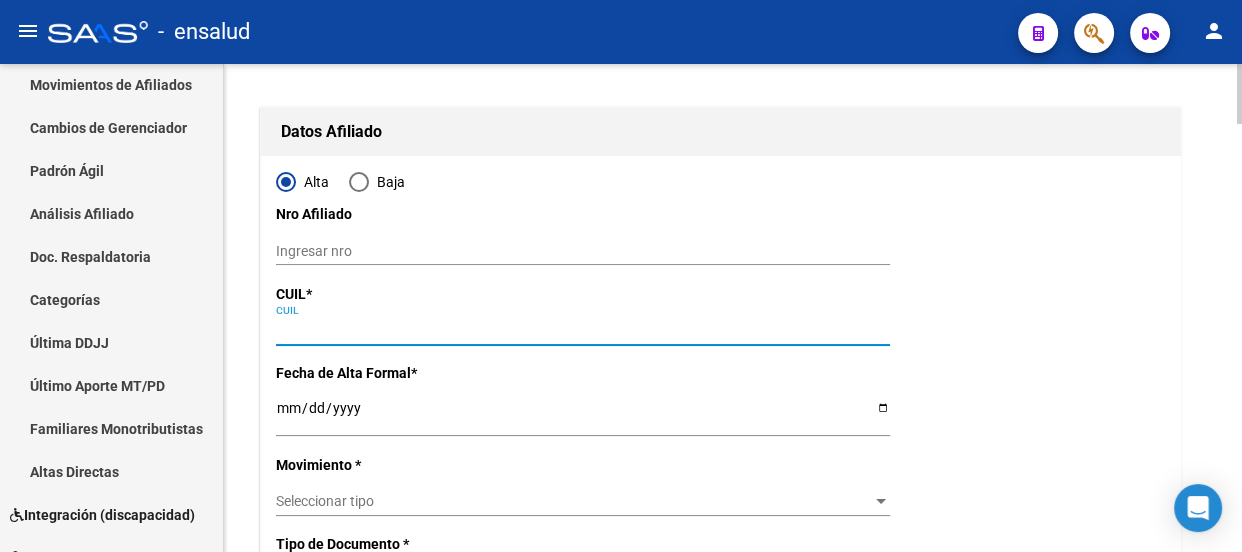 paste on "[NUMBER]" 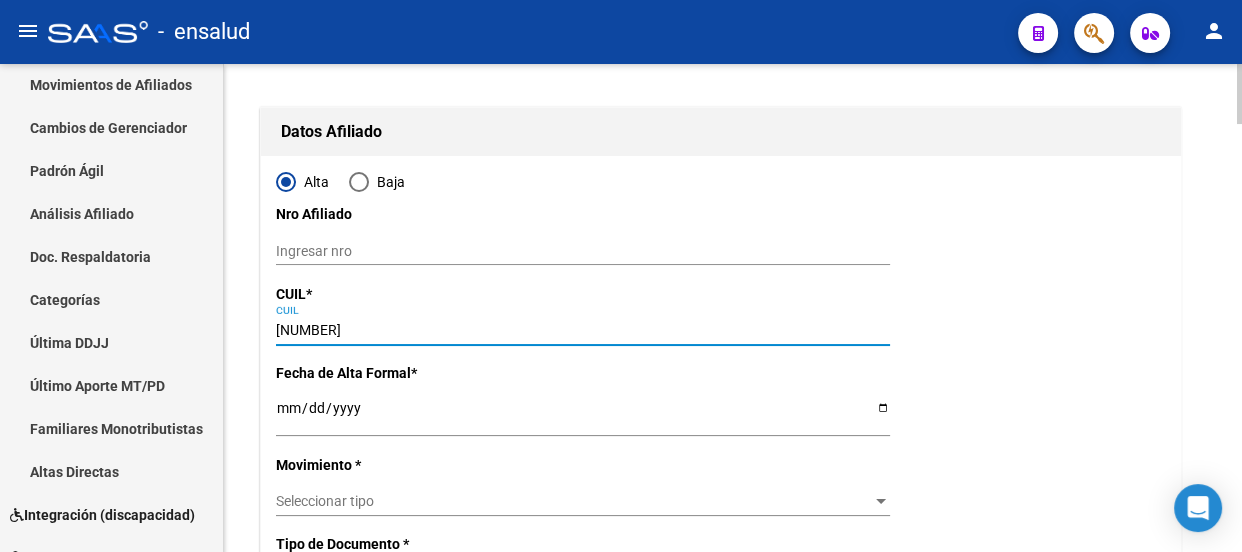 type on "42023718" 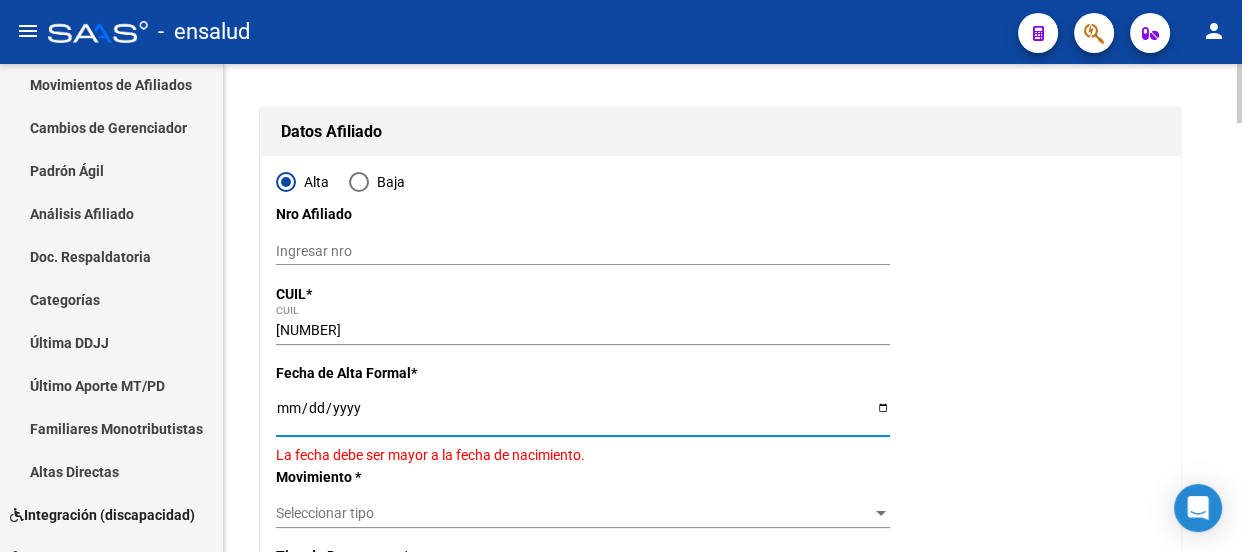 type on "[DATE]" 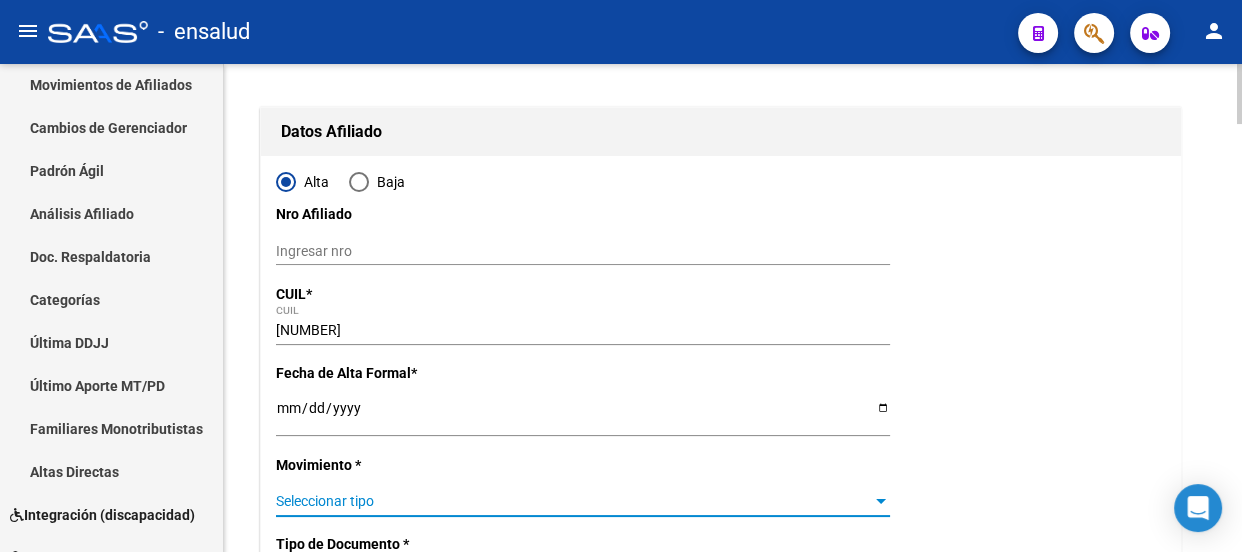 click on "Seleccionar tipo" at bounding box center [574, 501] 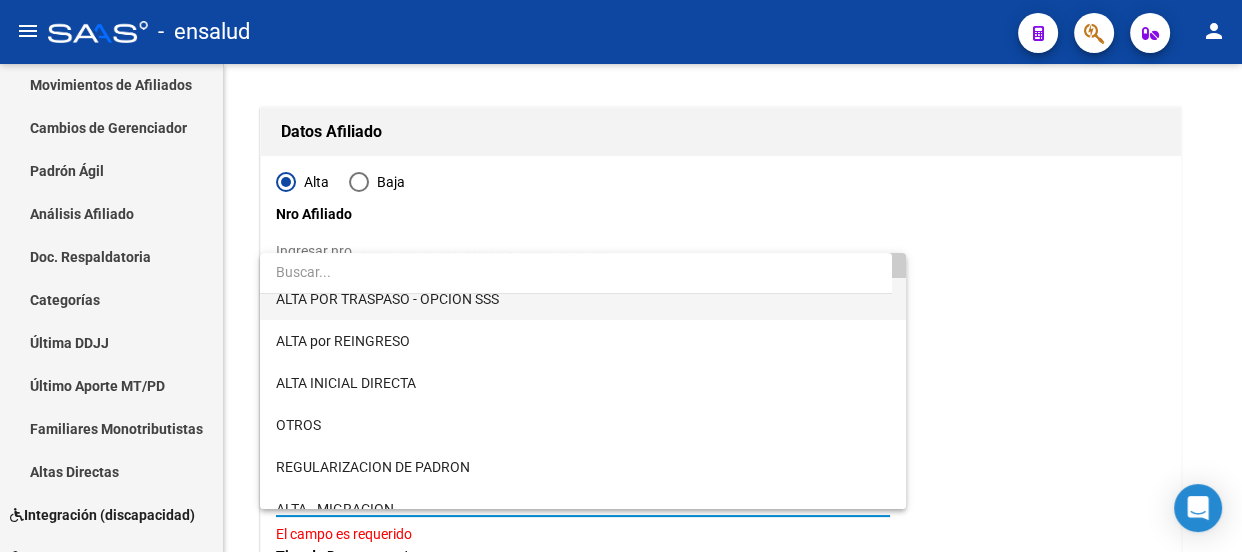 scroll, scrollTop: 90, scrollLeft: 0, axis: vertical 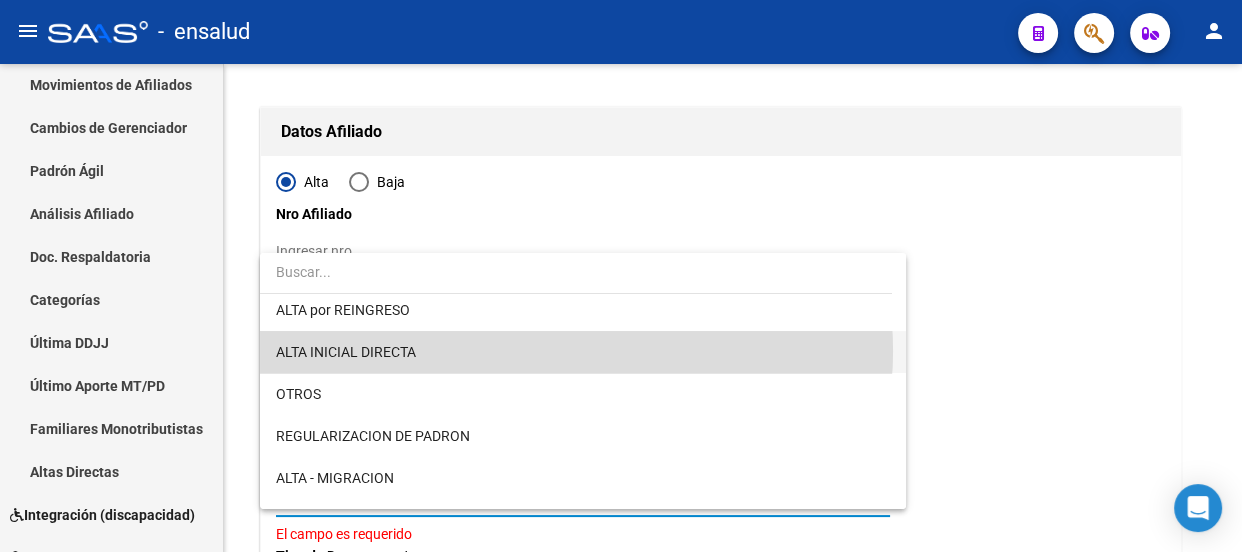 click on "ALTA INICIAL DIRECTA" at bounding box center [583, 352] 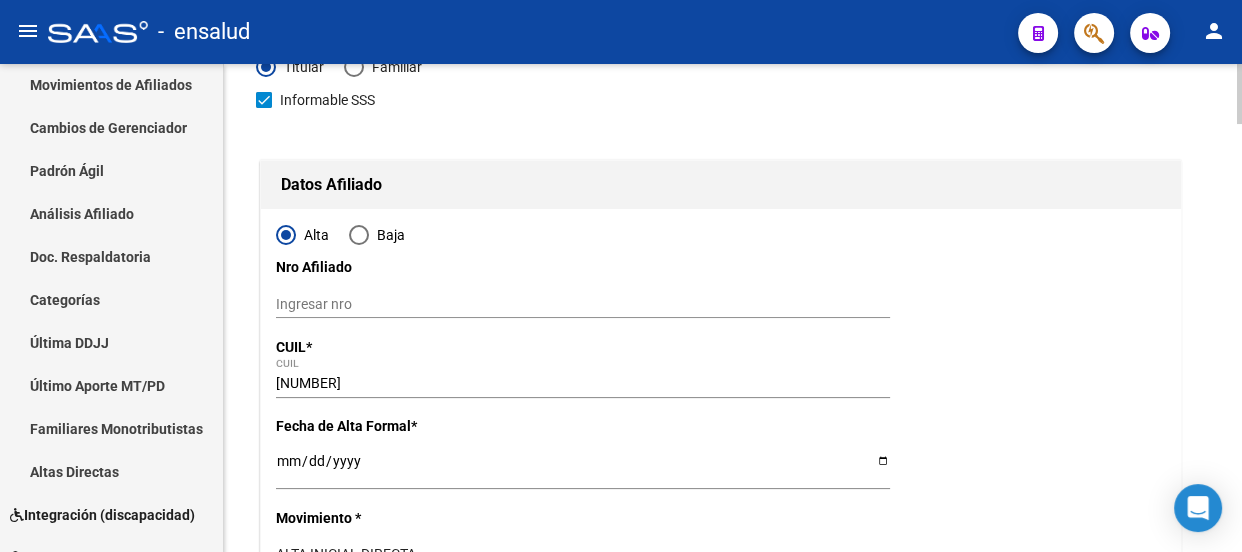 scroll, scrollTop: 0, scrollLeft: 0, axis: both 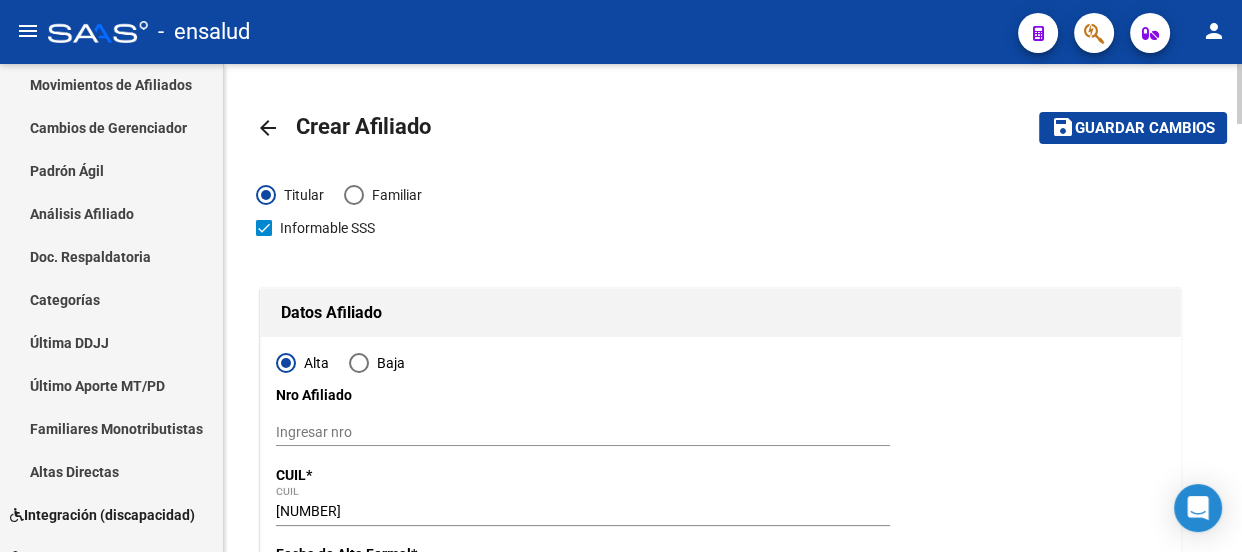 click on "save Guardar cambios" 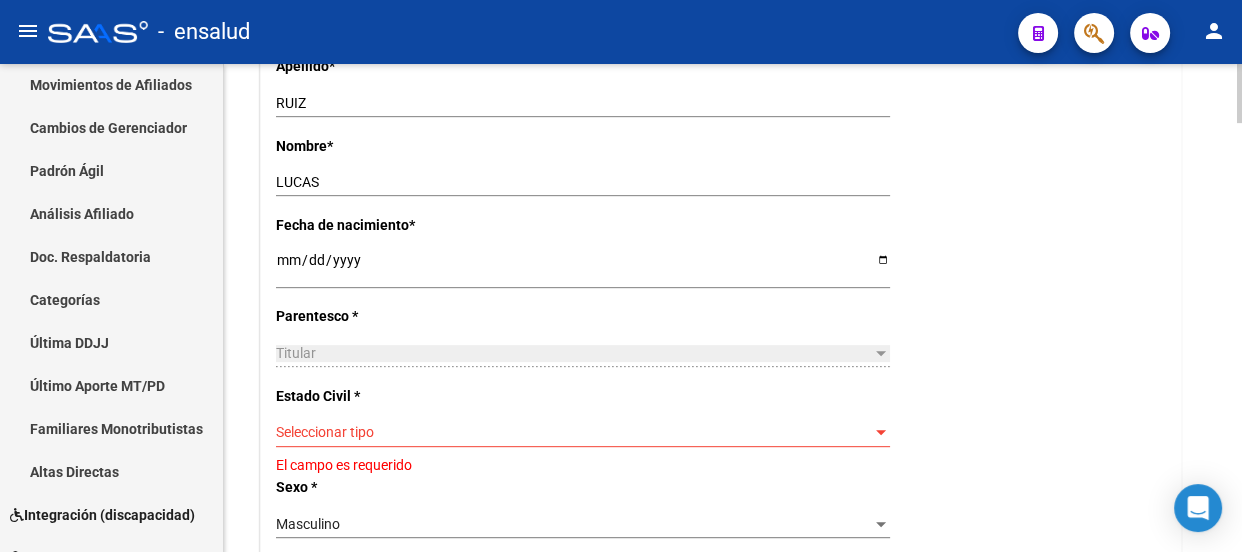 scroll, scrollTop: 909, scrollLeft: 0, axis: vertical 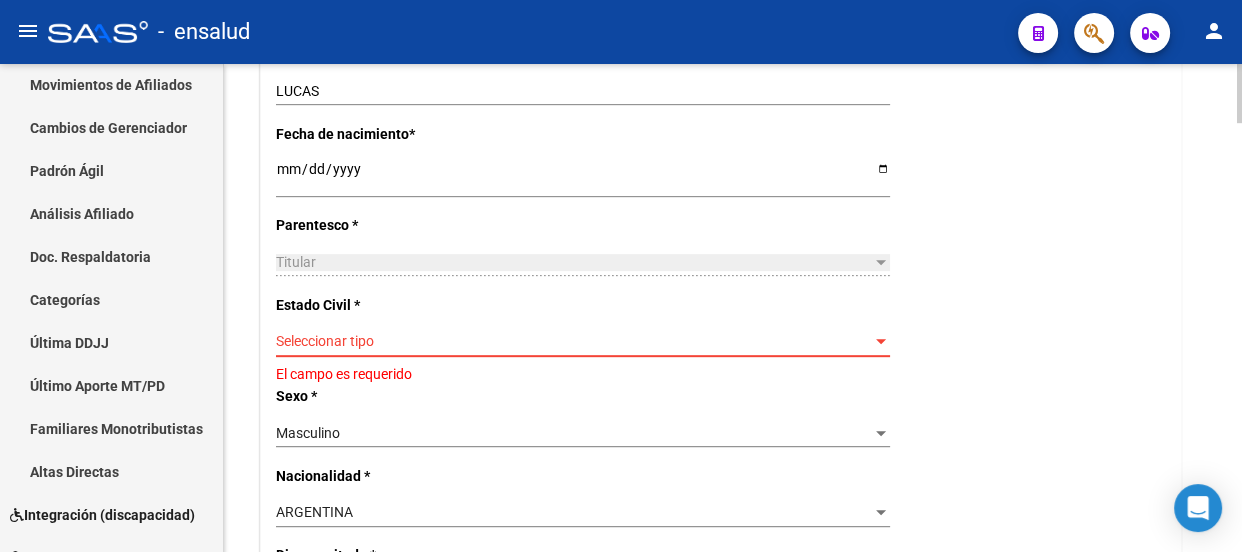 click on "Seleccionar tipo" at bounding box center (574, 341) 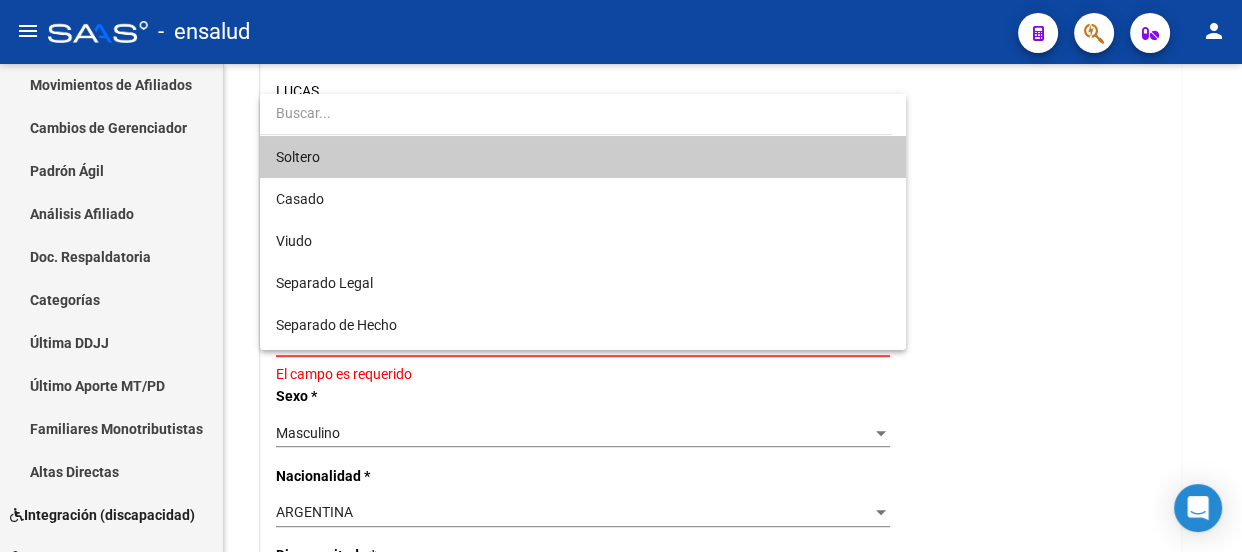 click on "Soltero" at bounding box center [583, 157] 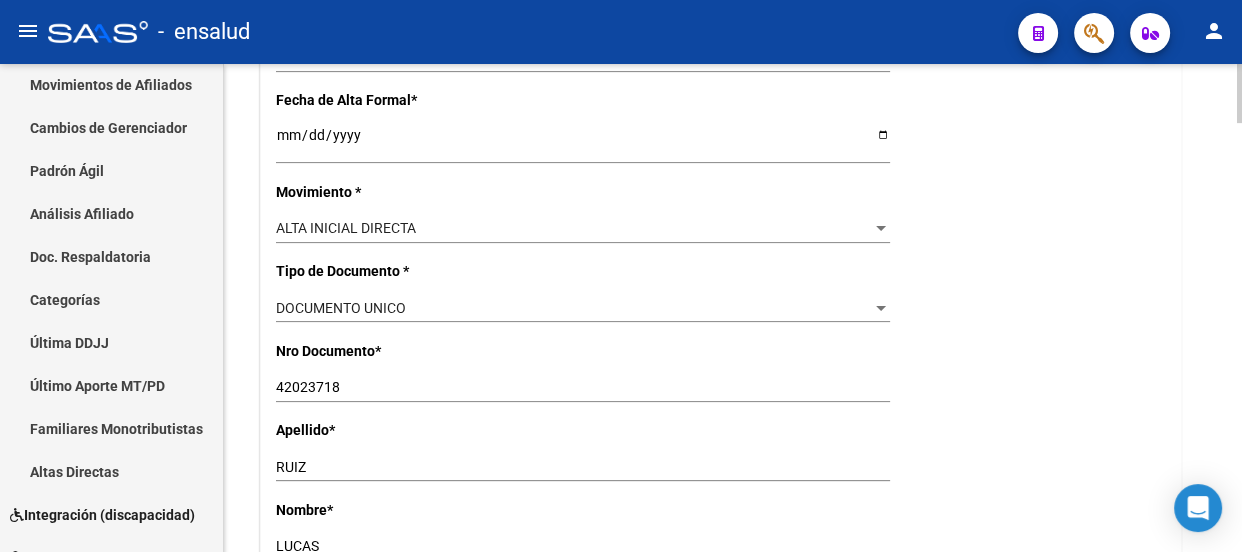 scroll, scrollTop: 0, scrollLeft: 0, axis: both 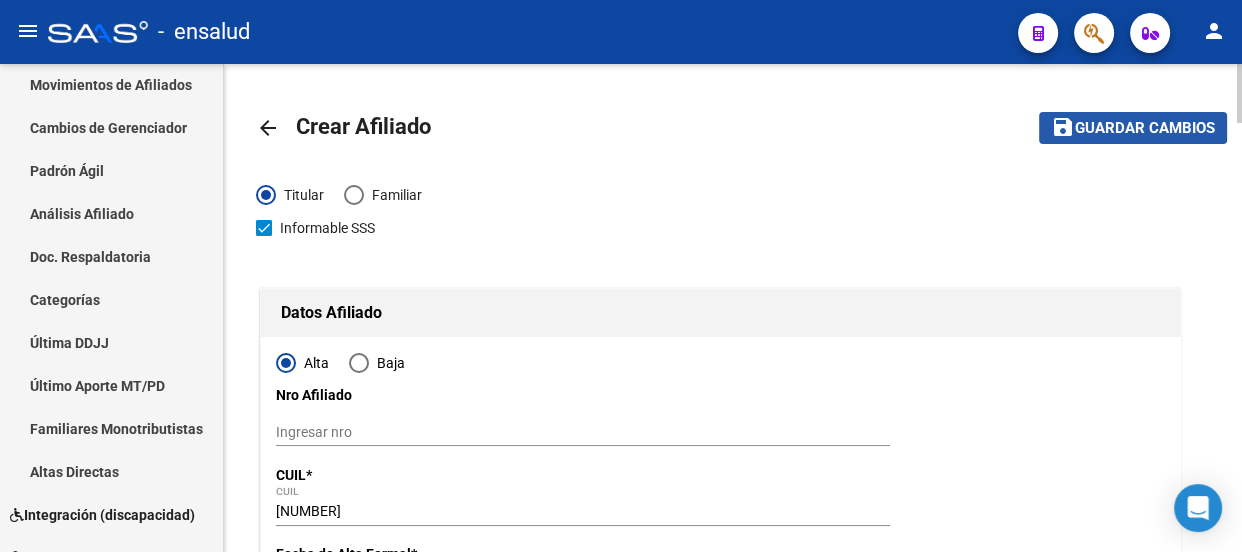 click on "Guardar cambios" 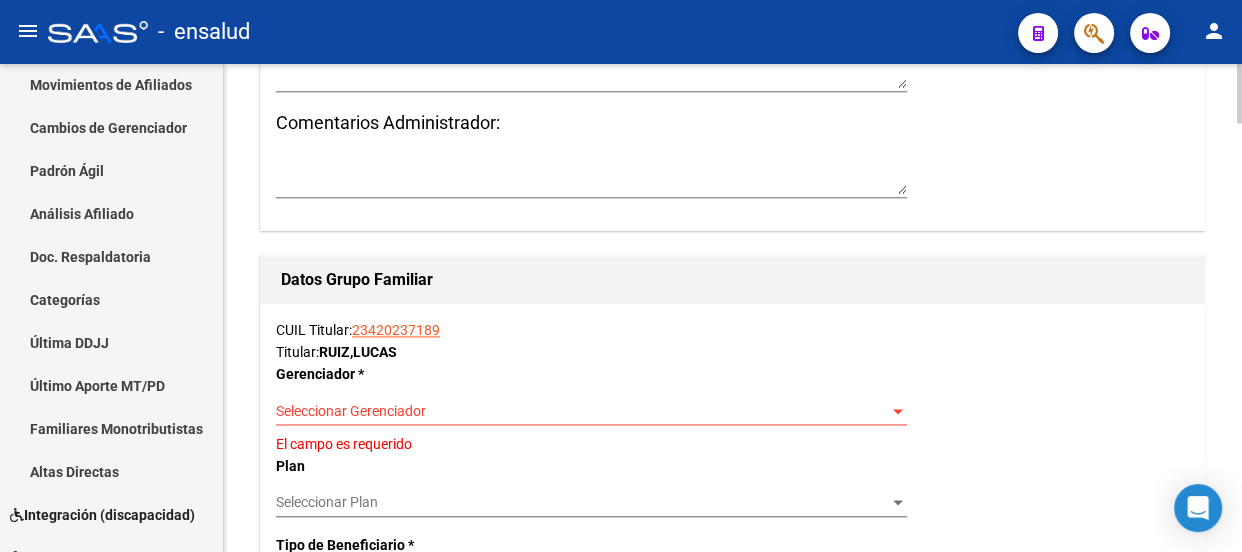 scroll, scrollTop: 2727, scrollLeft: 0, axis: vertical 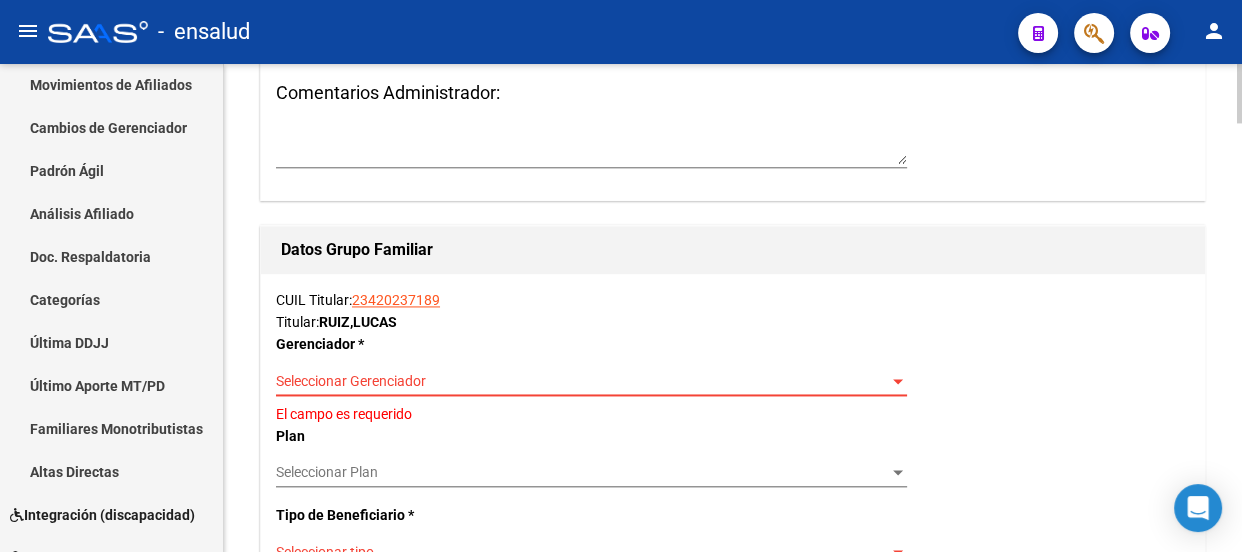 click on "Seleccionar Gerenciador" at bounding box center (582, 381) 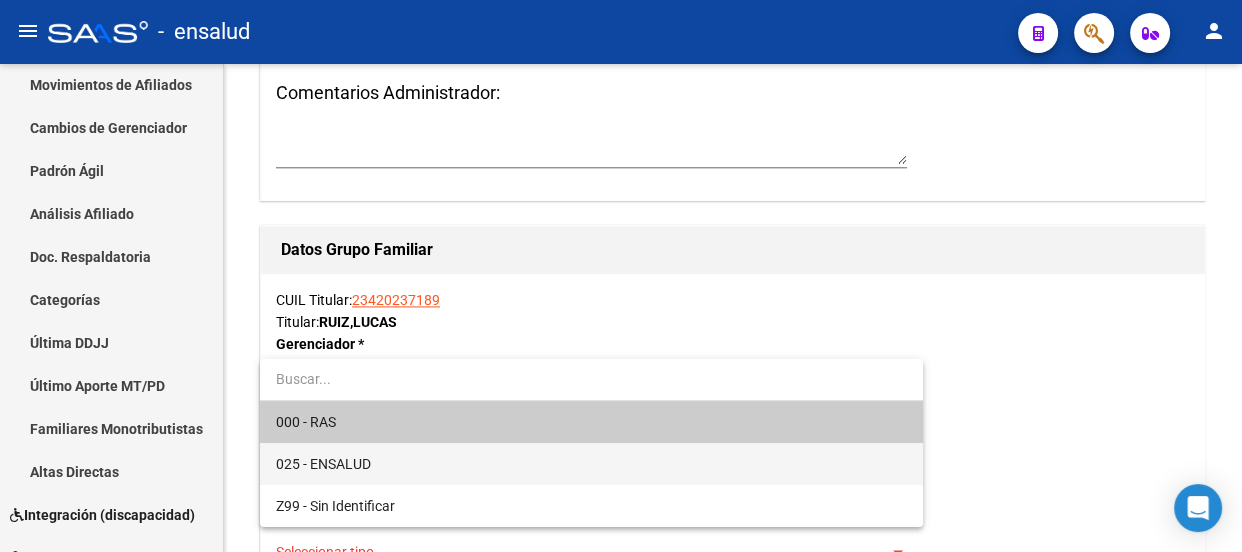 click on "025 - ENSALUD" at bounding box center [591, 464] 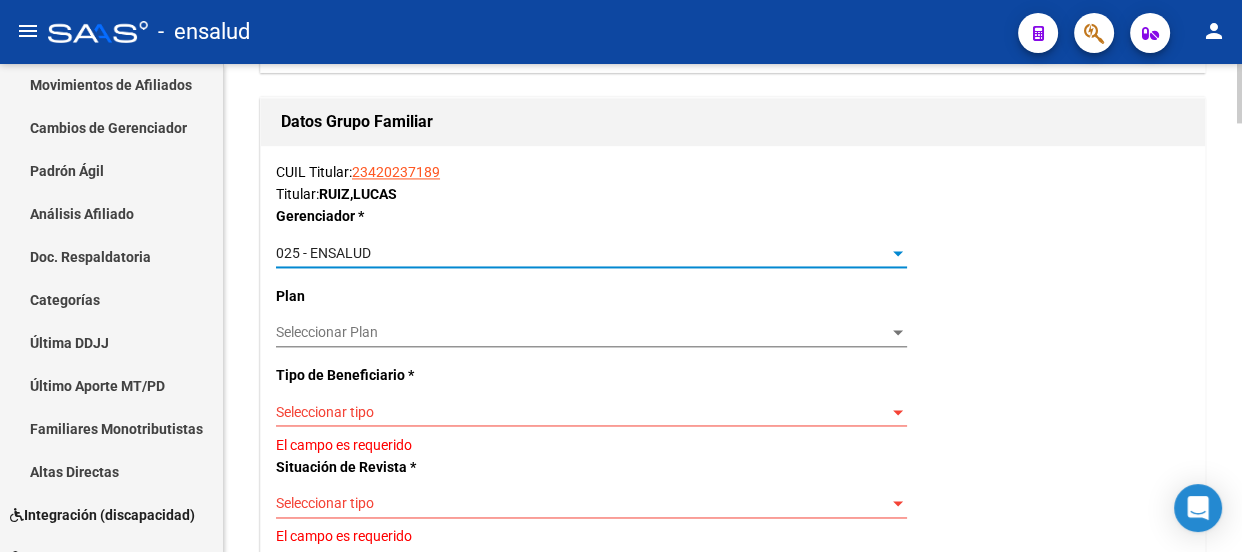 scroll, scrollTop: 2909, scrollLeft: 0, axis: vertical 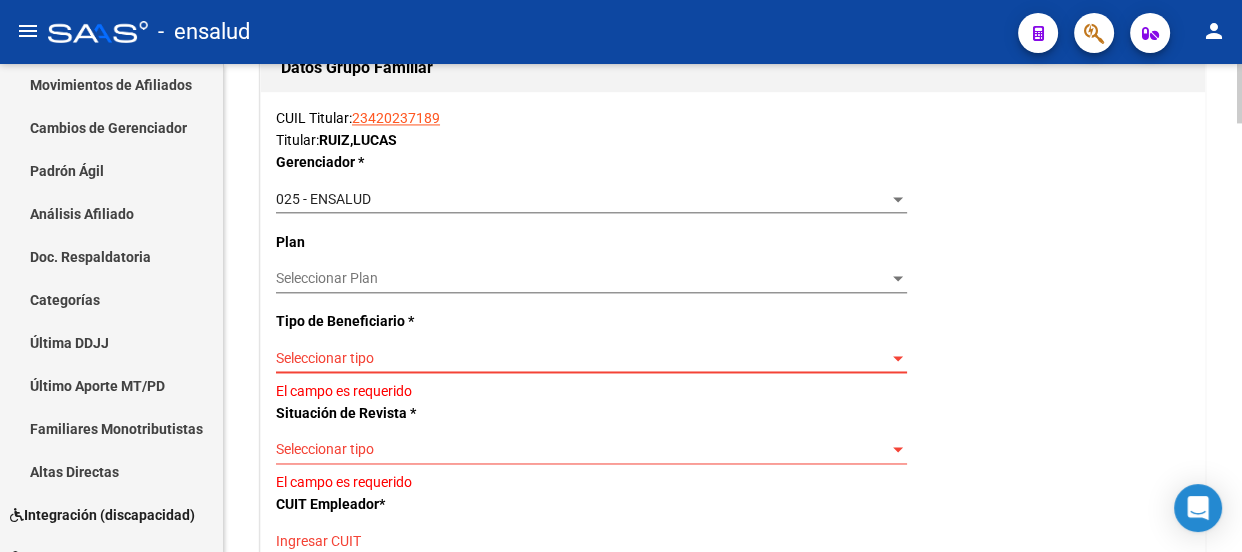 click on "Seleccionar tipo" at bounding box center (582, 358) 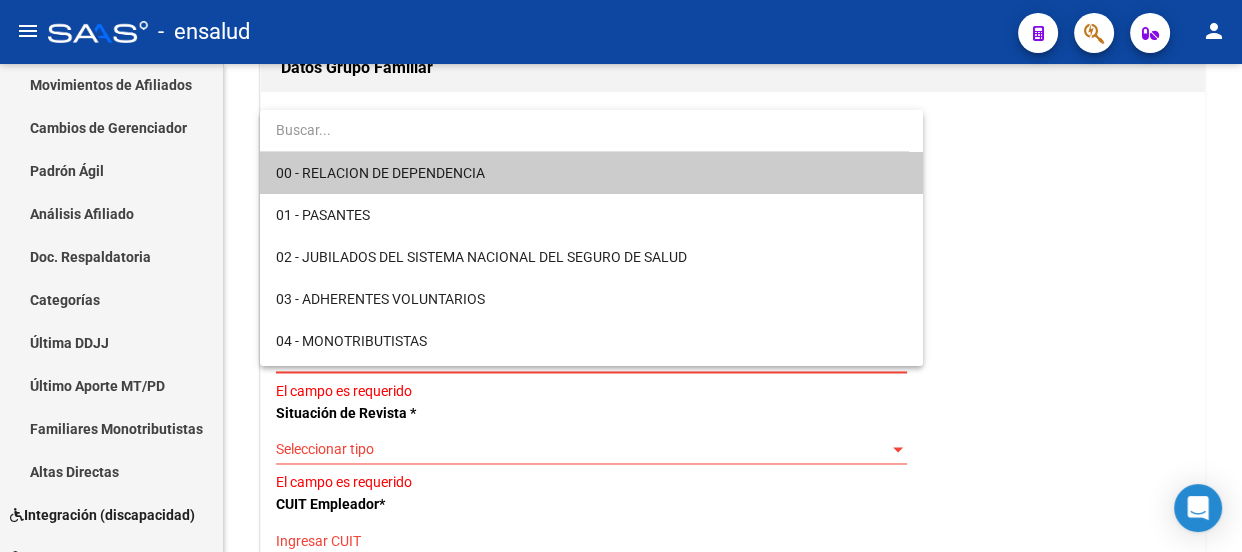 click on "00 - RELACION DE DEPENDENCIA" at bounding box center [591, 173] 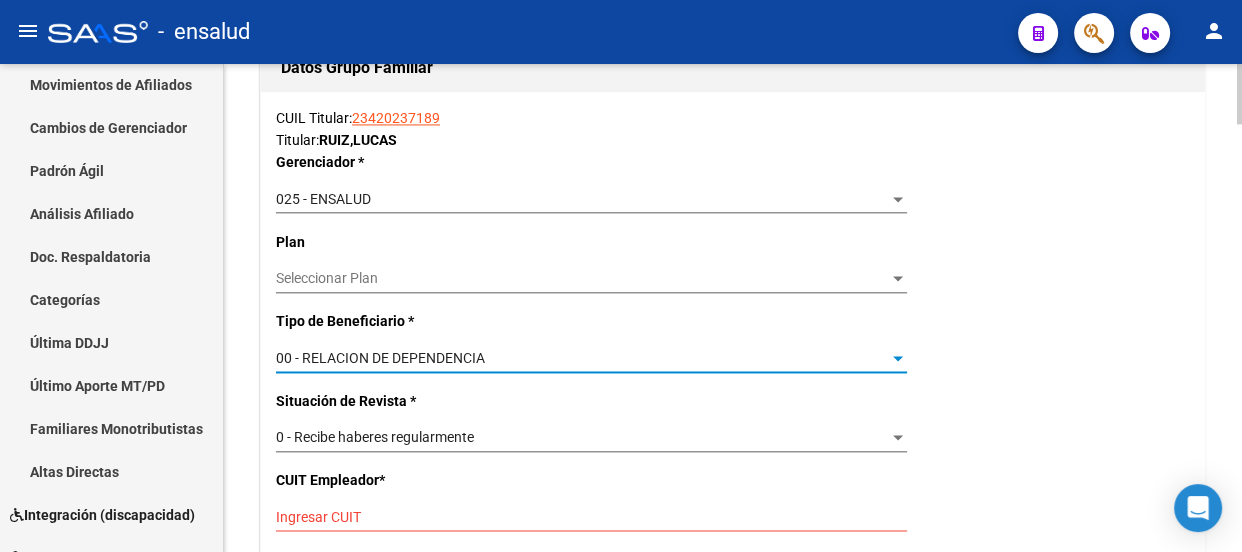 type on "[NUMBER]" 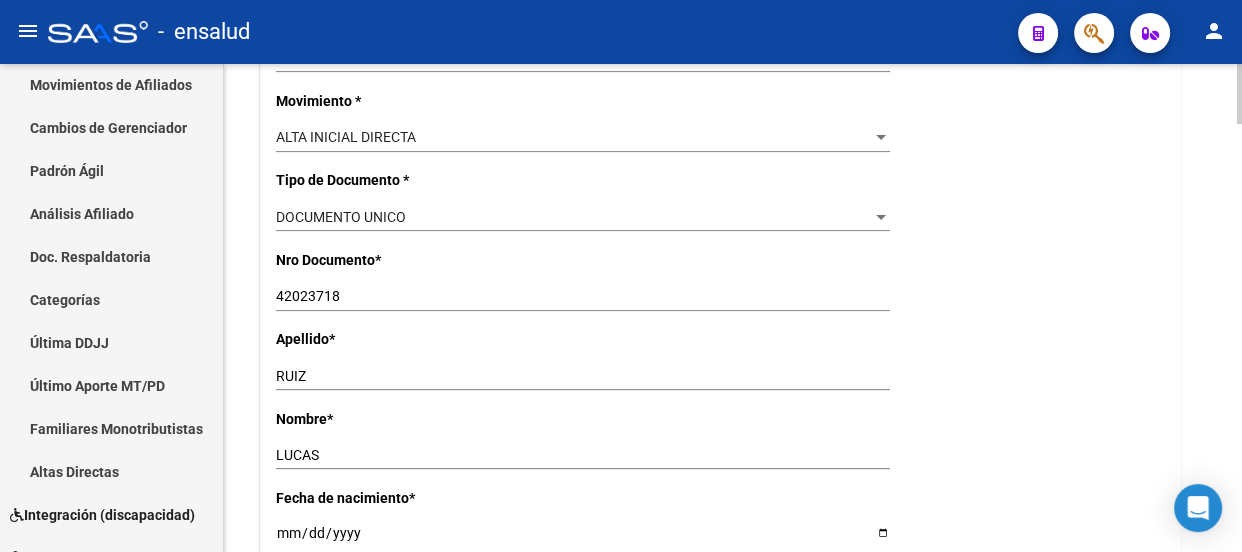 scroll, scrollTop: 0, scrollLeft: 0, axis: both 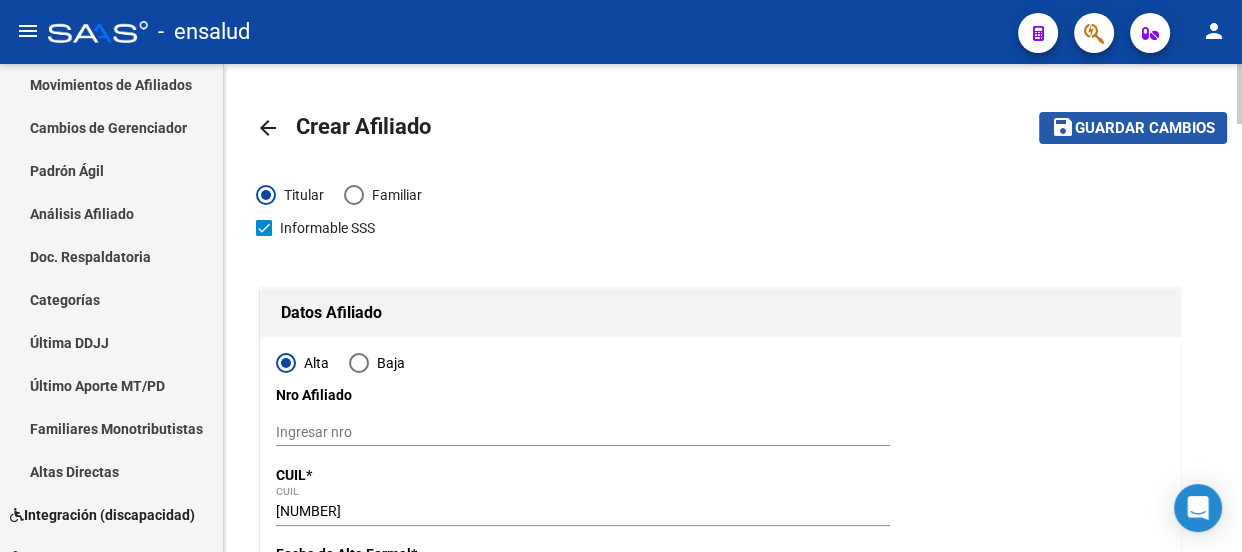click on "Guardar cambios" 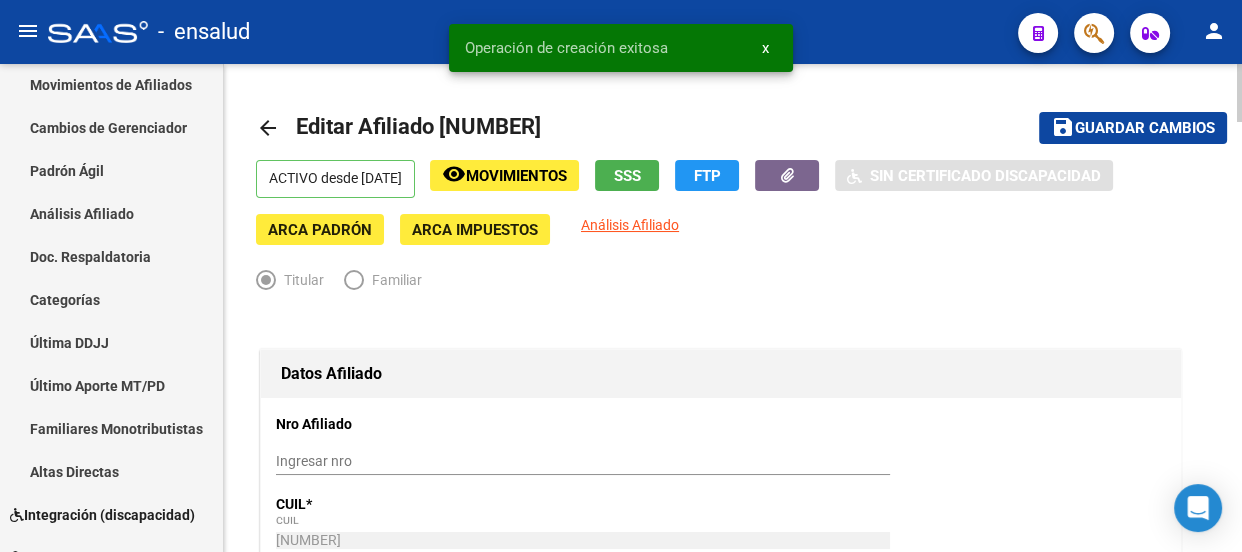 radio on "true" 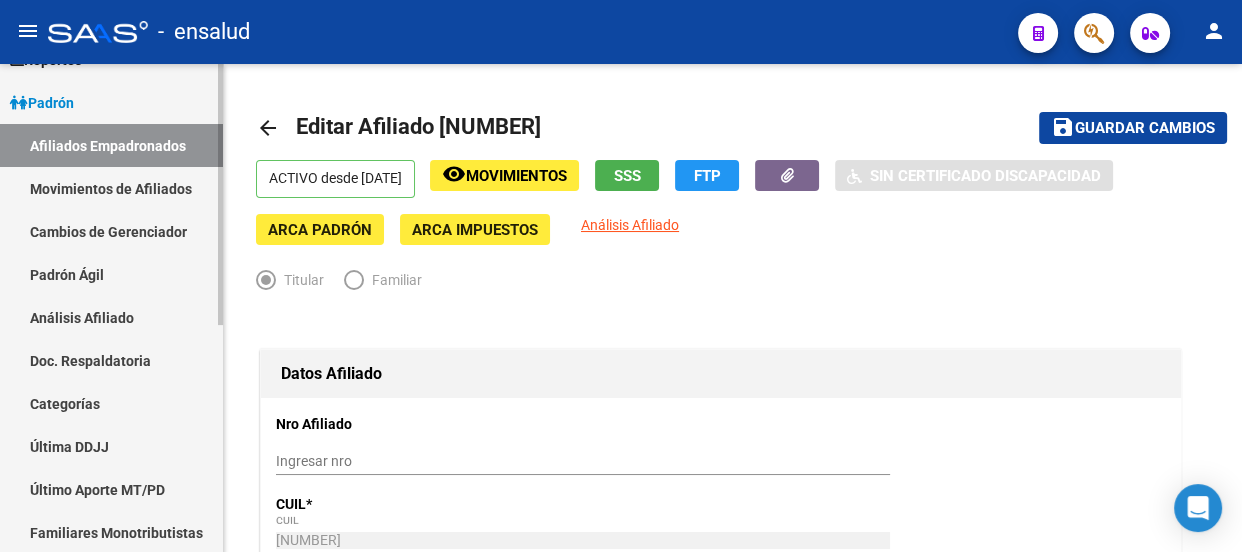scroll, scrollTop: 0, scrollLeft: 0, axis: both 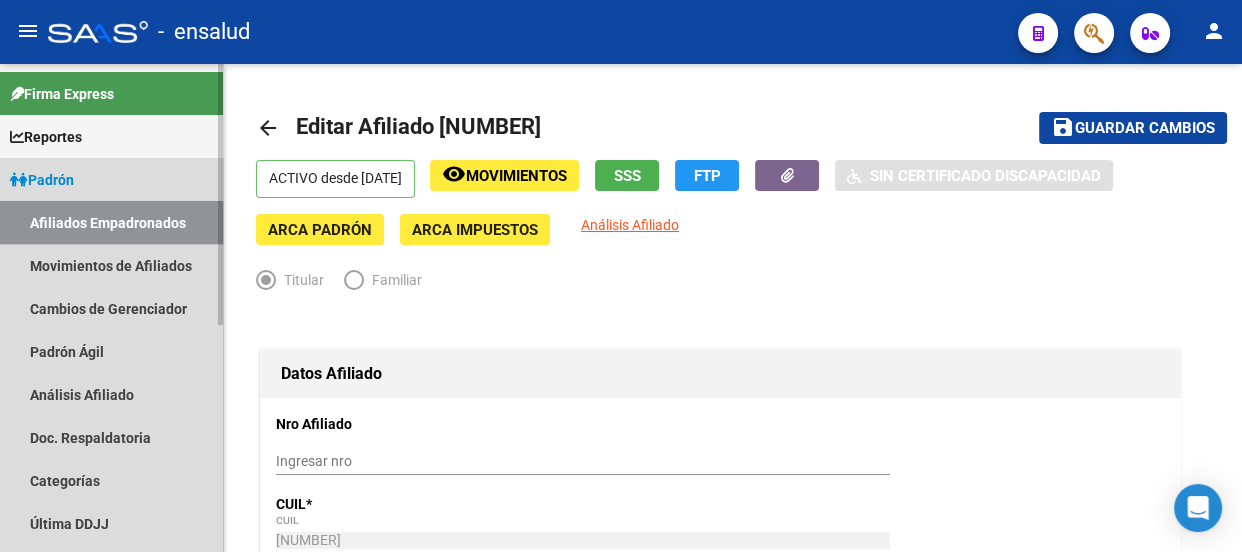 click on "Afiliados Empadronados" at bounding box center [111, 222] 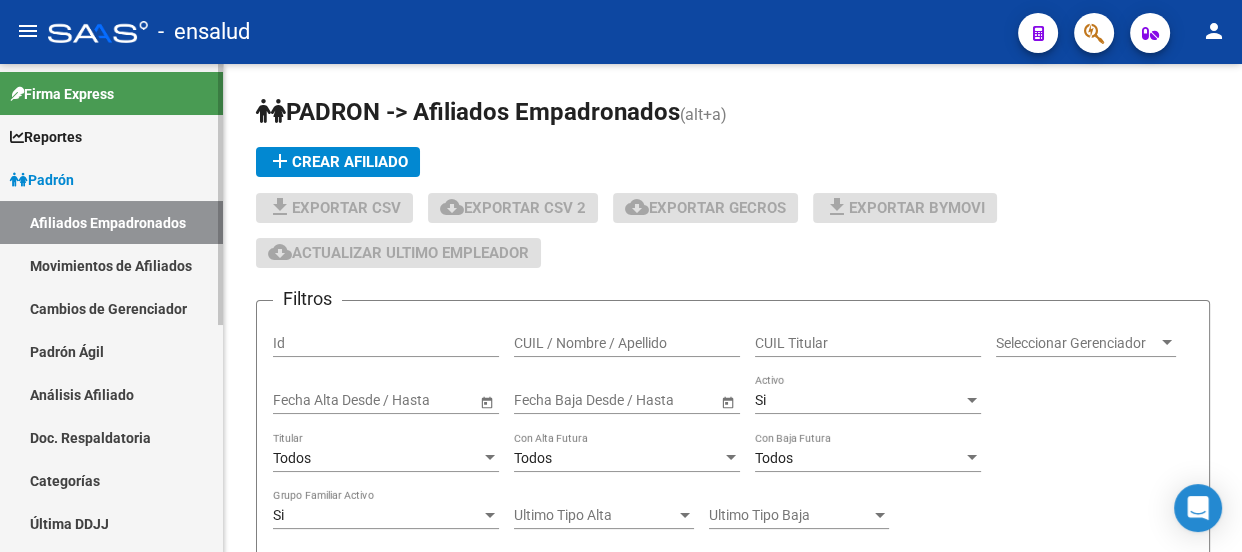 click on "Padrón" at bounding box center [111, 179] 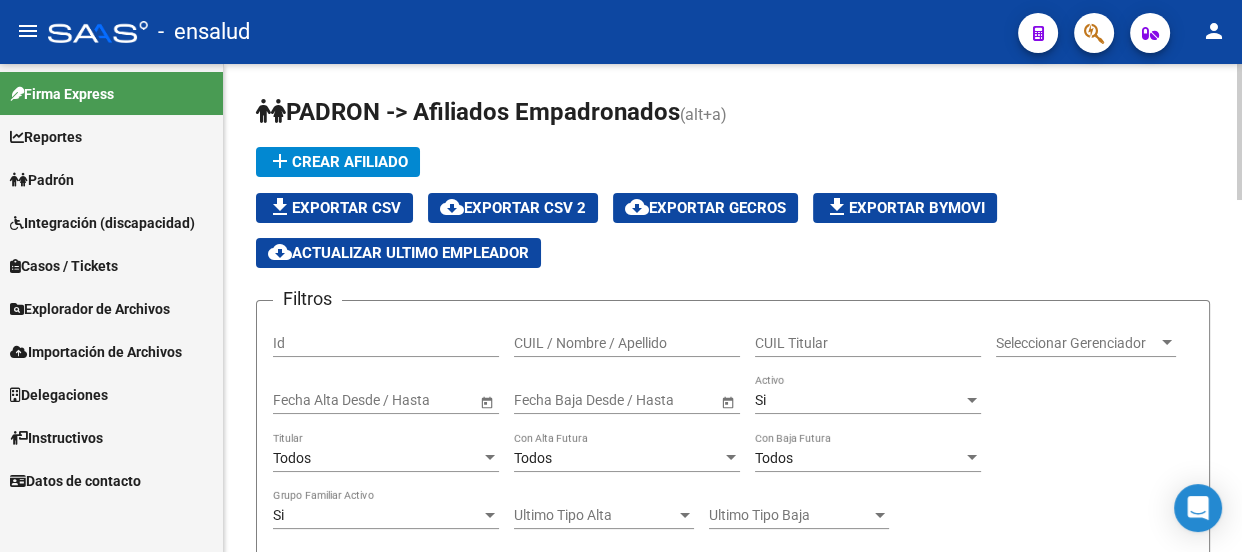 click on "CUIL Titular" at bounding box center (868, 343) 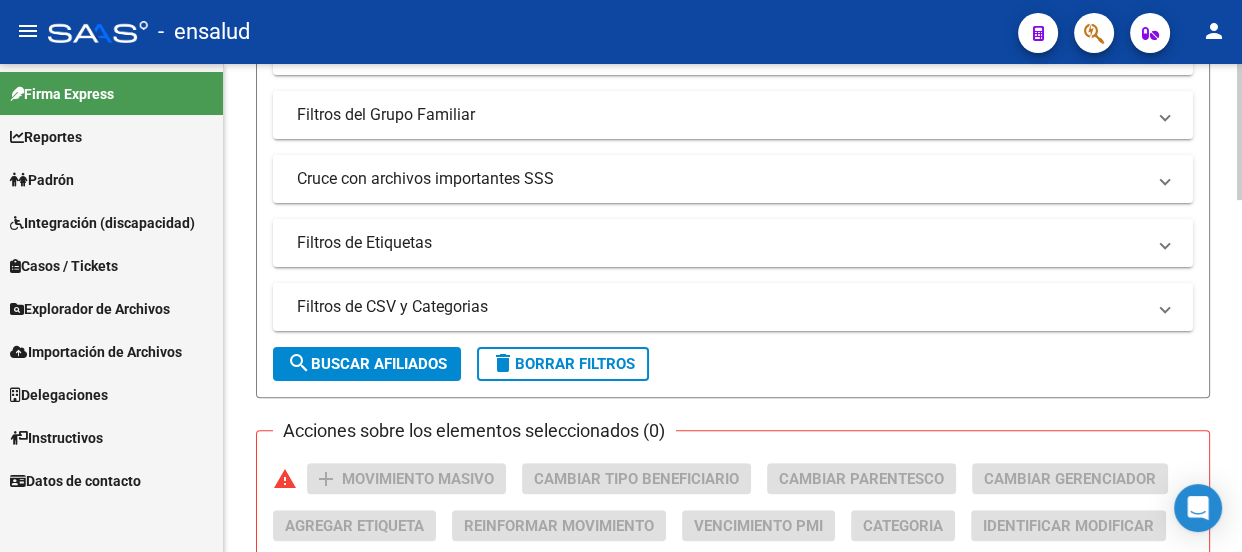 scroll, scrollTop: 545, scrollLeft: 0, axis: vertical 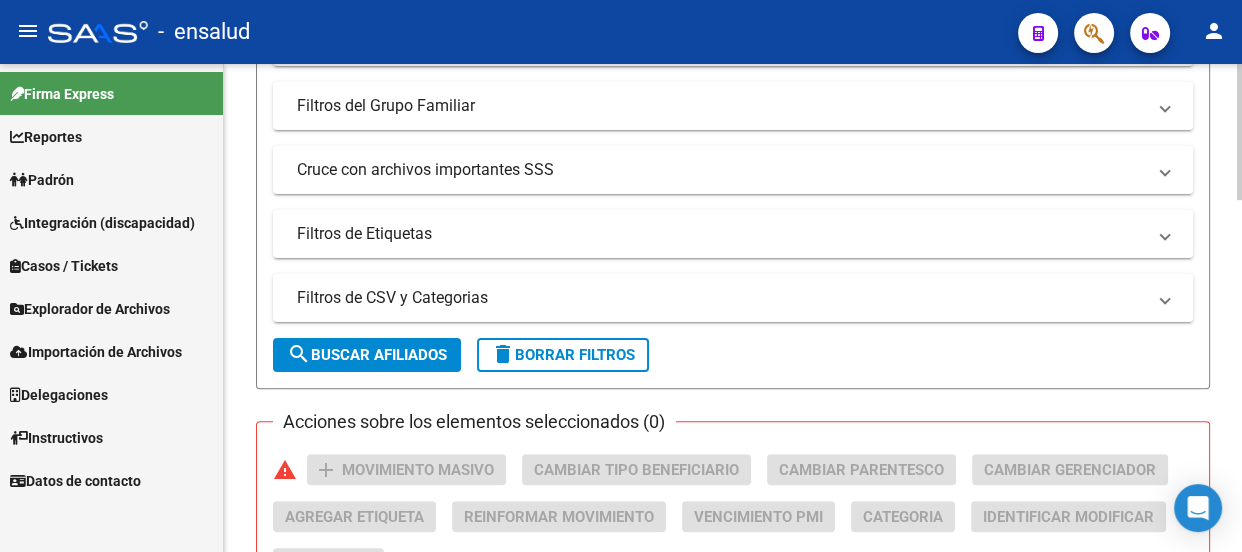 type on "[NUMBER]" 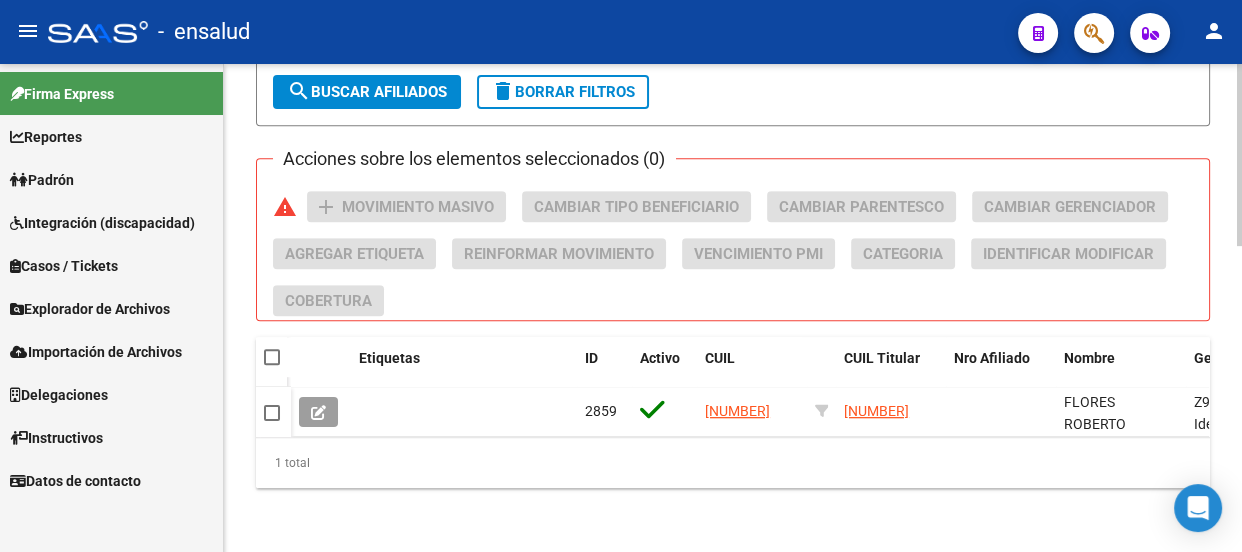scroll, scrollTop: 818, scrollLeft: 0, axis: vertical 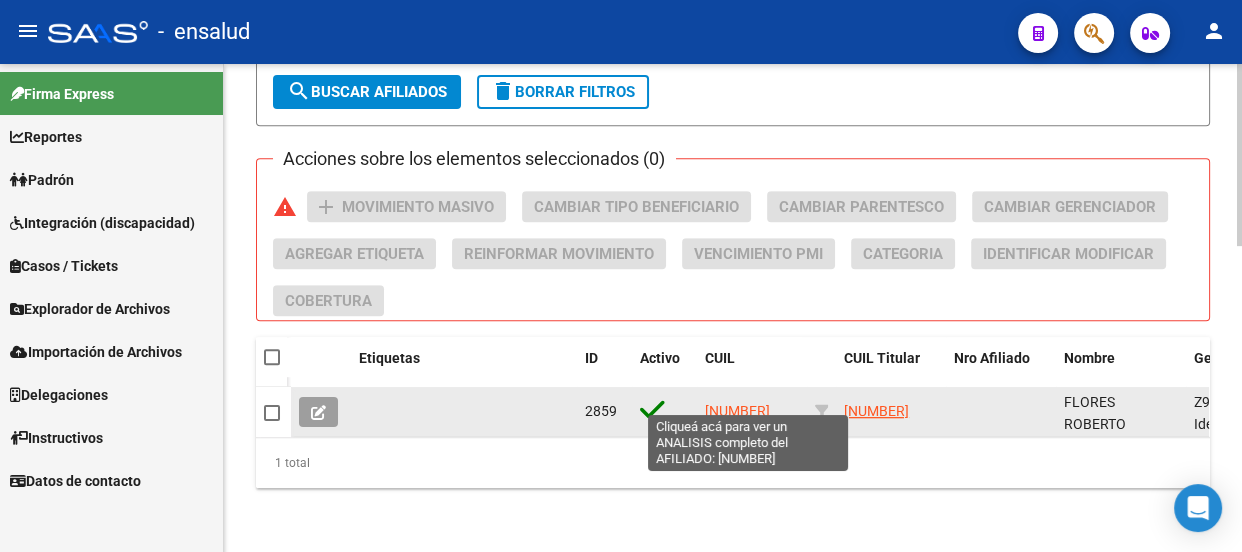 click on "[NUMBER]" 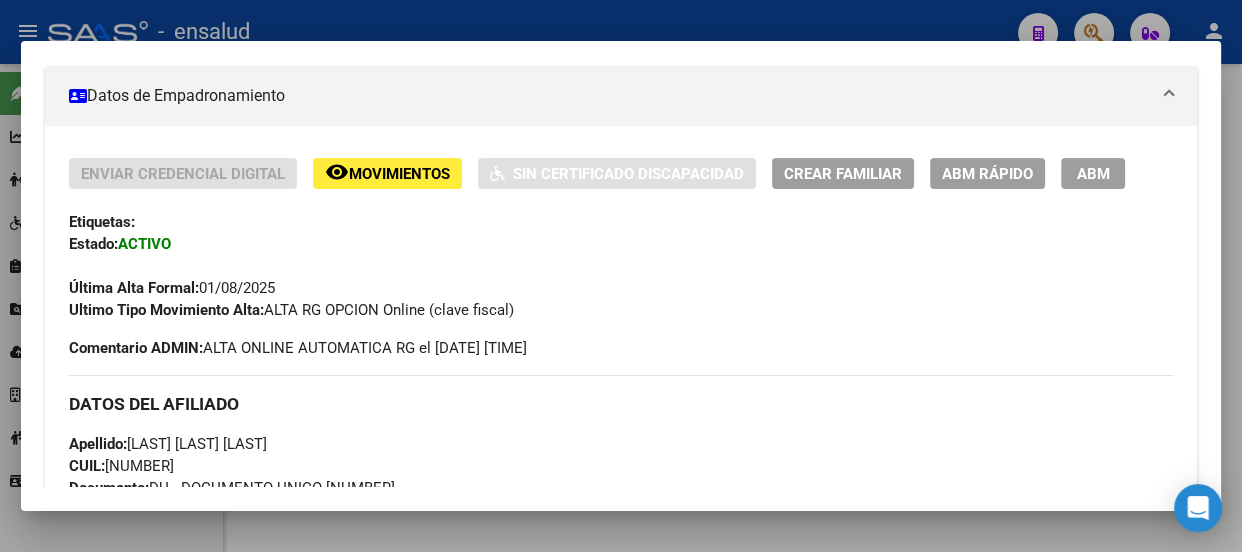 scroll, scrollTop: 363, scrollLeft: 0, axis: vertical 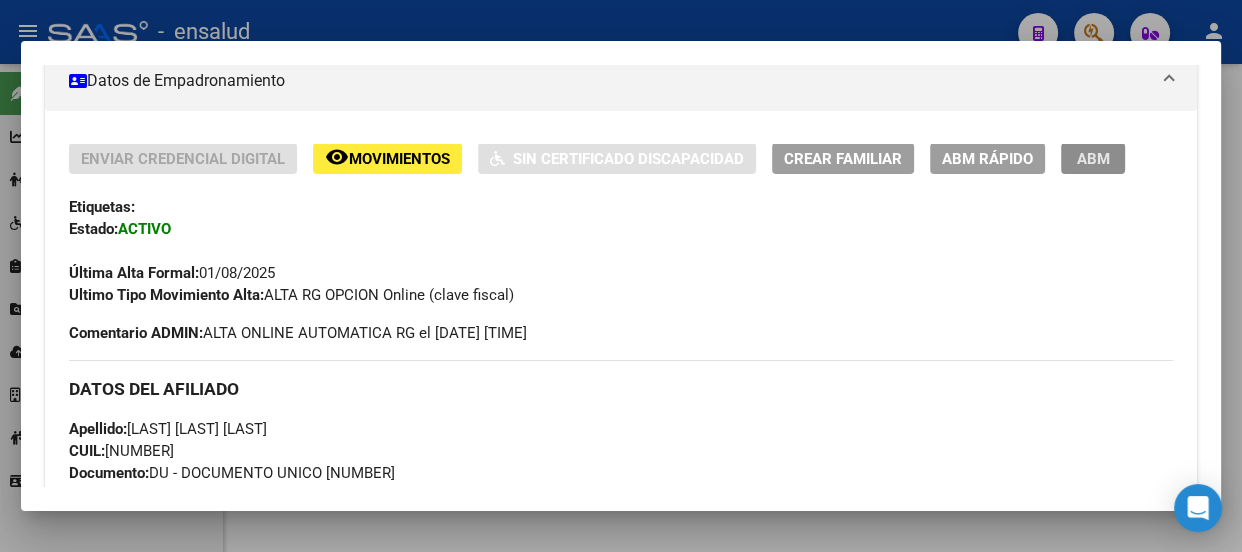 drag, startPoint x: 1099, startPoint y: 156, endPoint x: 458, endPoint y: 248, distance: 647.56854 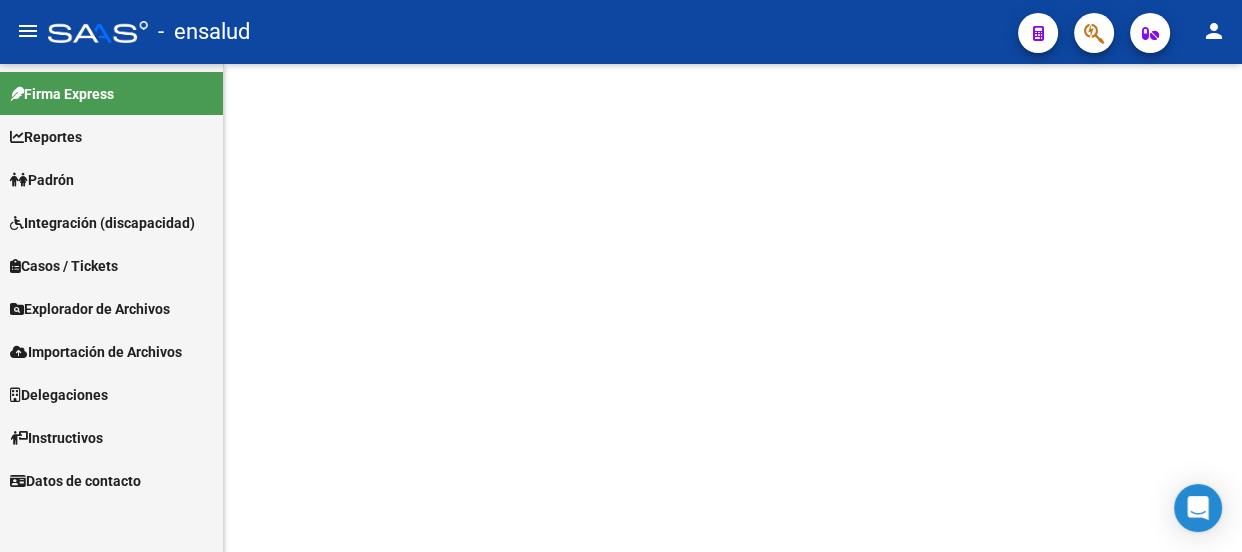 scroll, scrollTop: 0, scrollLeft: 0, axis: both 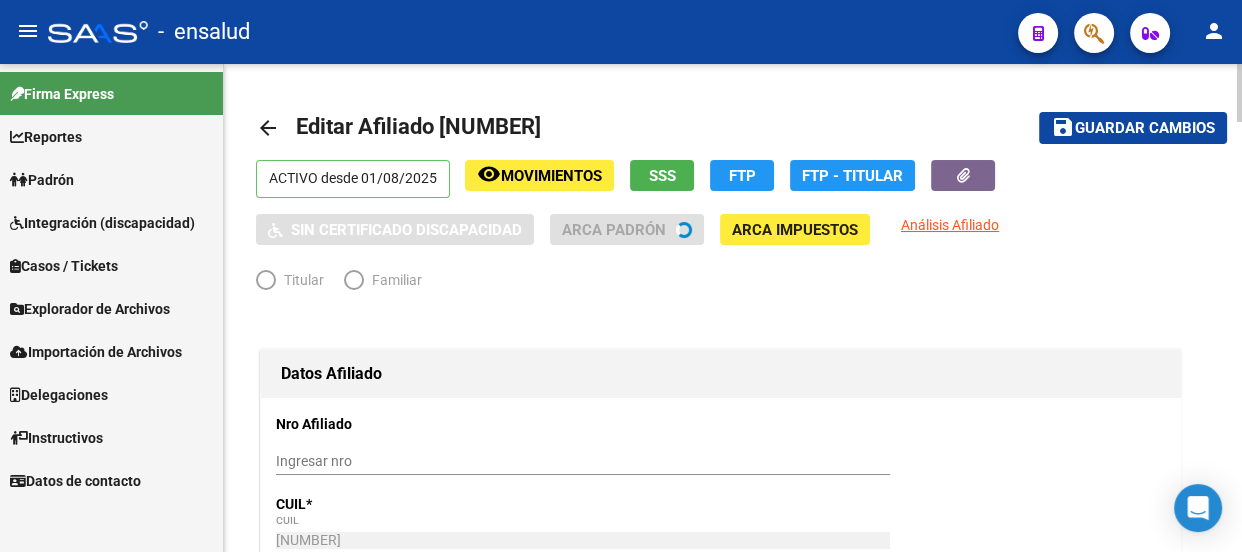 radio on "true" 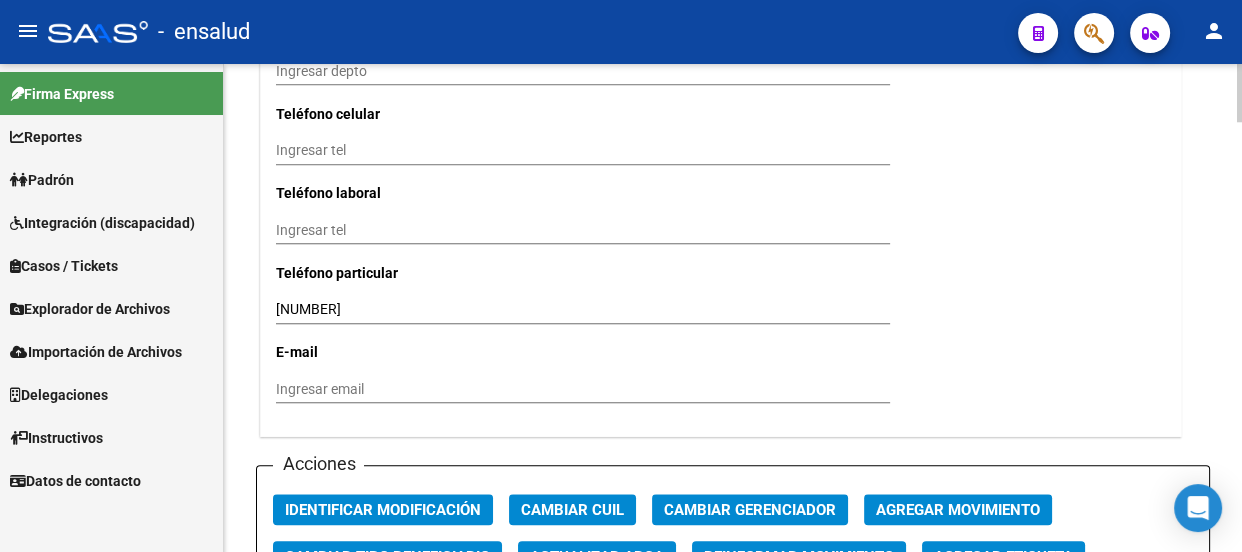 scroll, scrollTop: 2090, scrollLeft: 0, axis: vertical 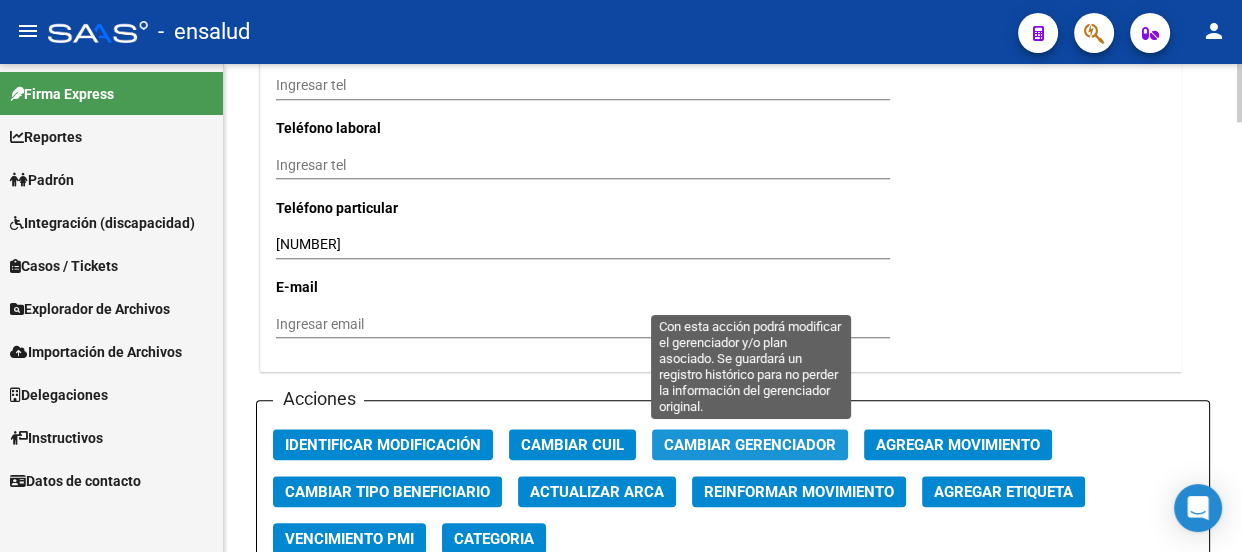 click on "Cambiar Gerenciador" 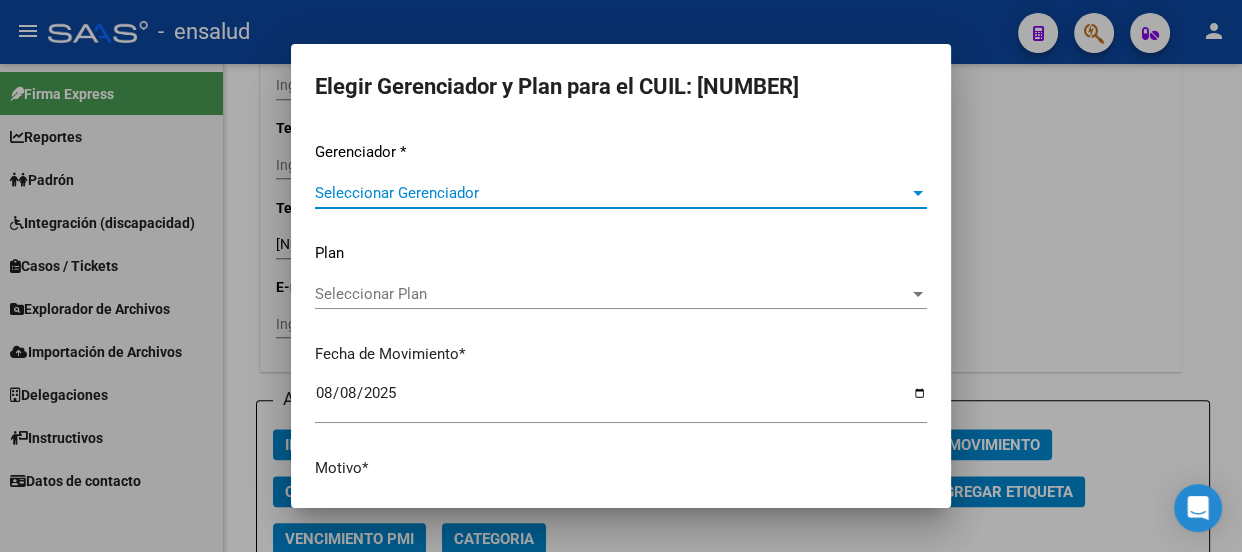 click on "Seleccionar Gerenciador" at bounding box center (612, 193) 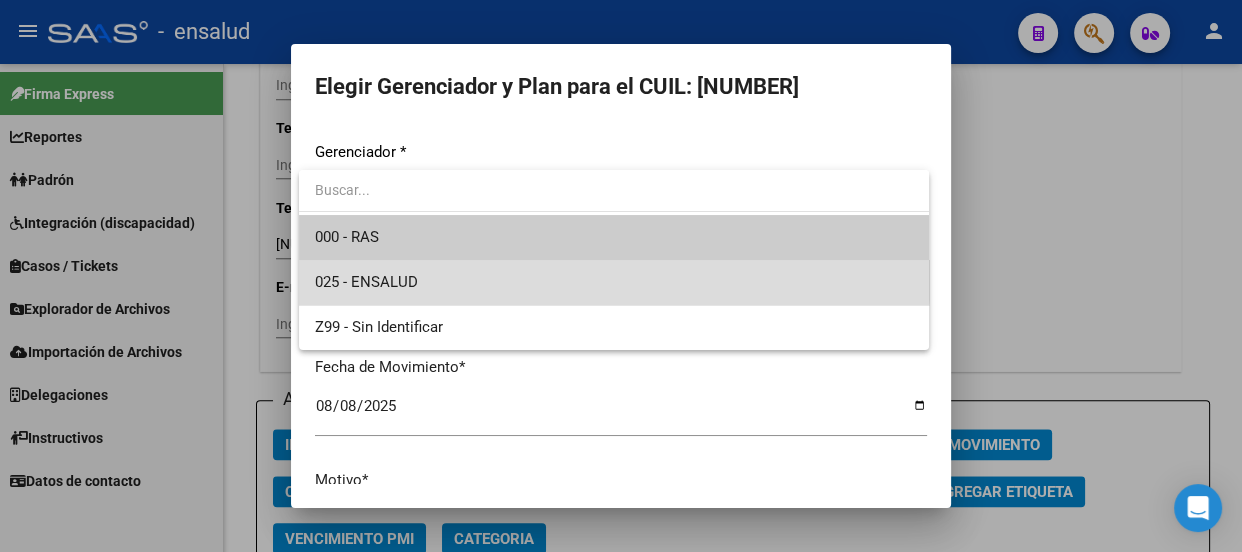 click on "025 - ENSALUD" at bounding box center (614, 282) 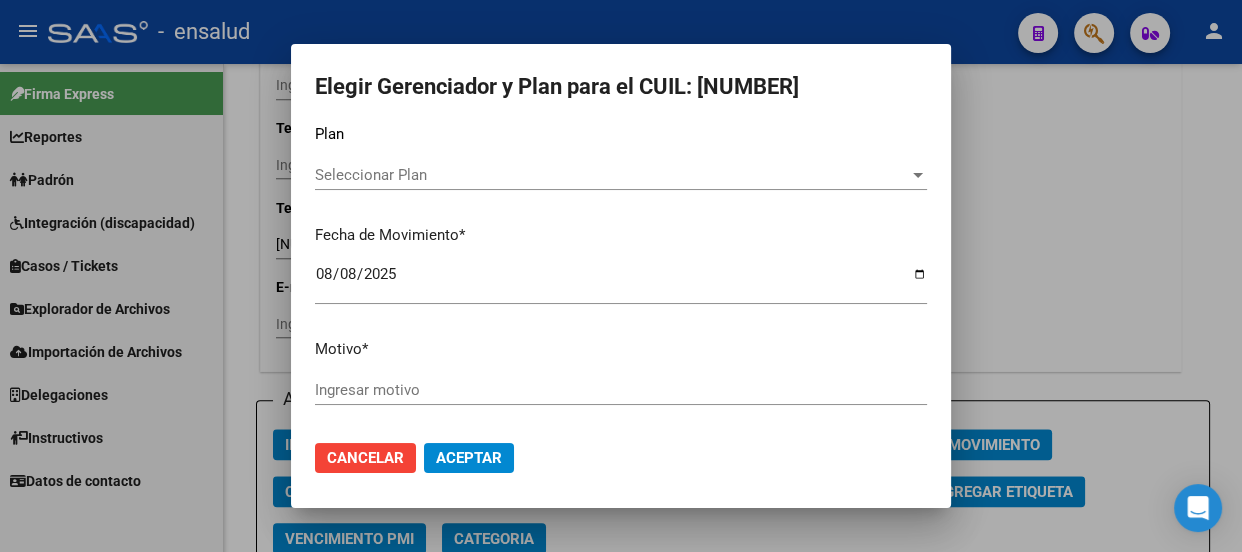 scroll, scrollTop: 126, scrollLeft: 0, axis: vertical 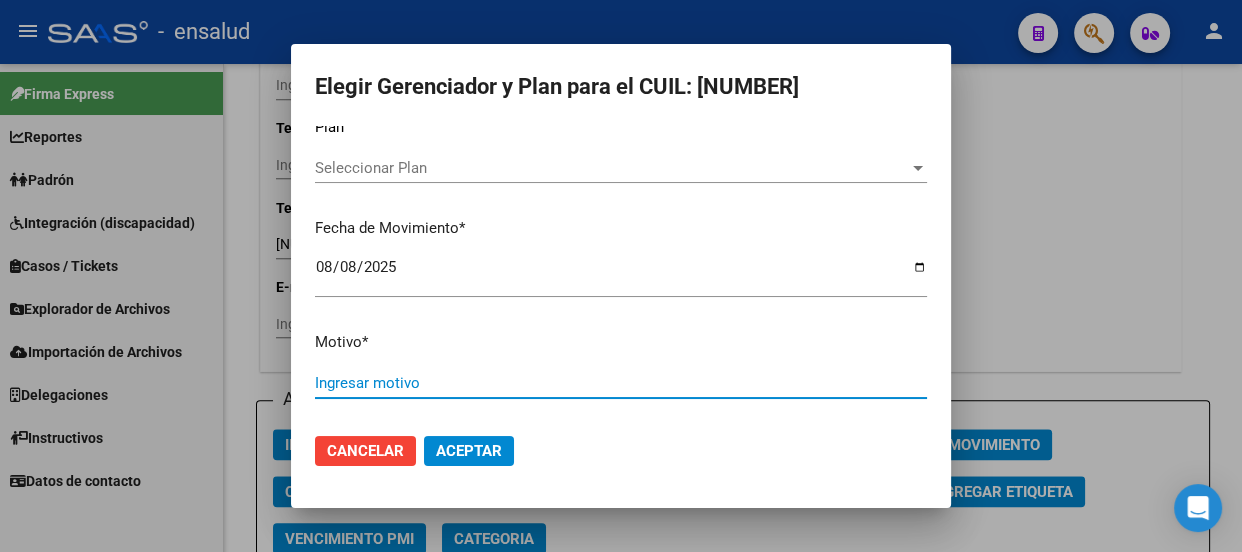 click on "Ingresar motivo" at bounding box center (621, 383) 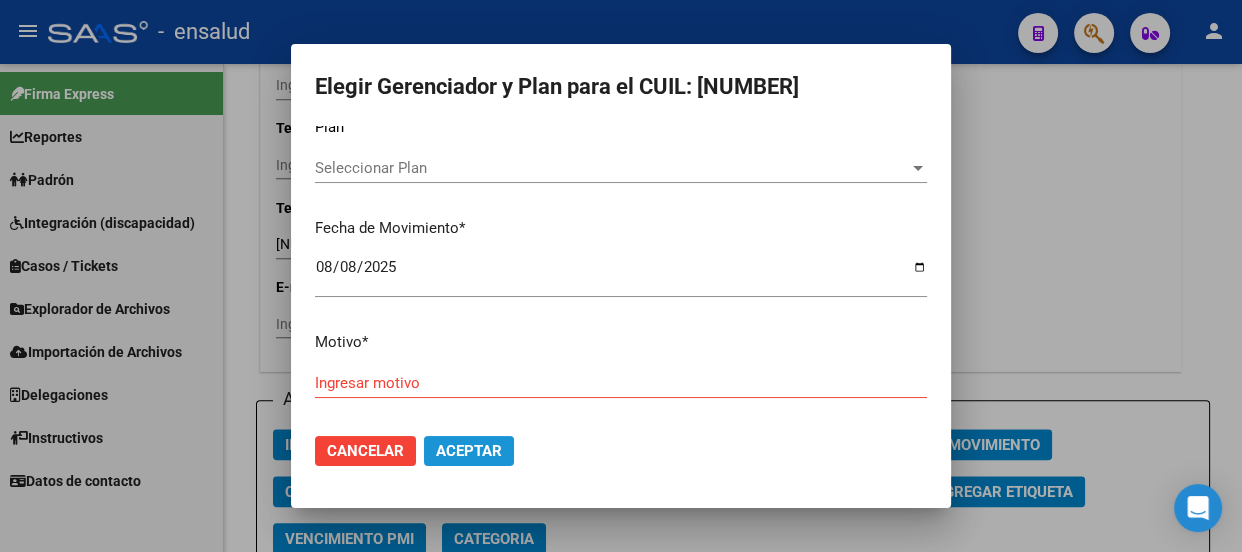 click on "Aceptar" at bounding box center [469, 451] 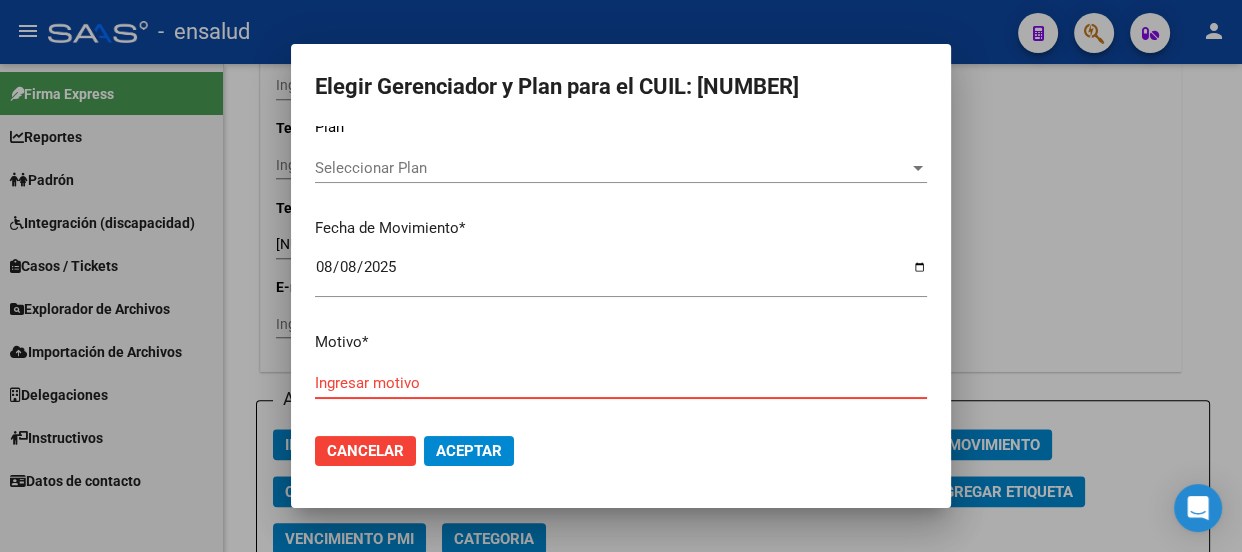 click on "Ingresar motivo" at bounding box center (621, 383) 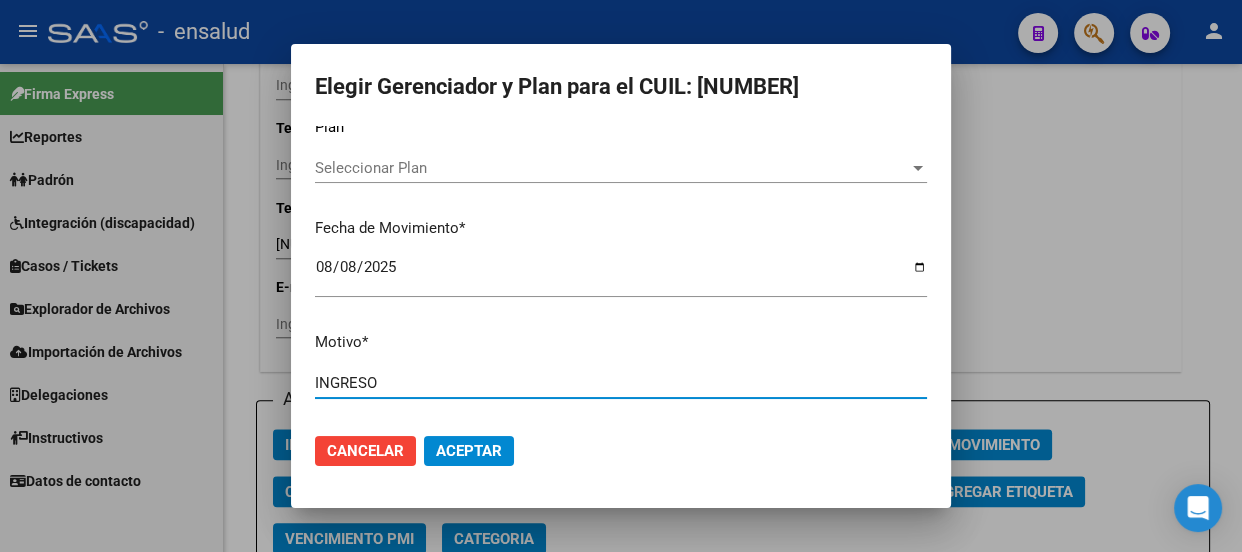 type on "INGRESO" 